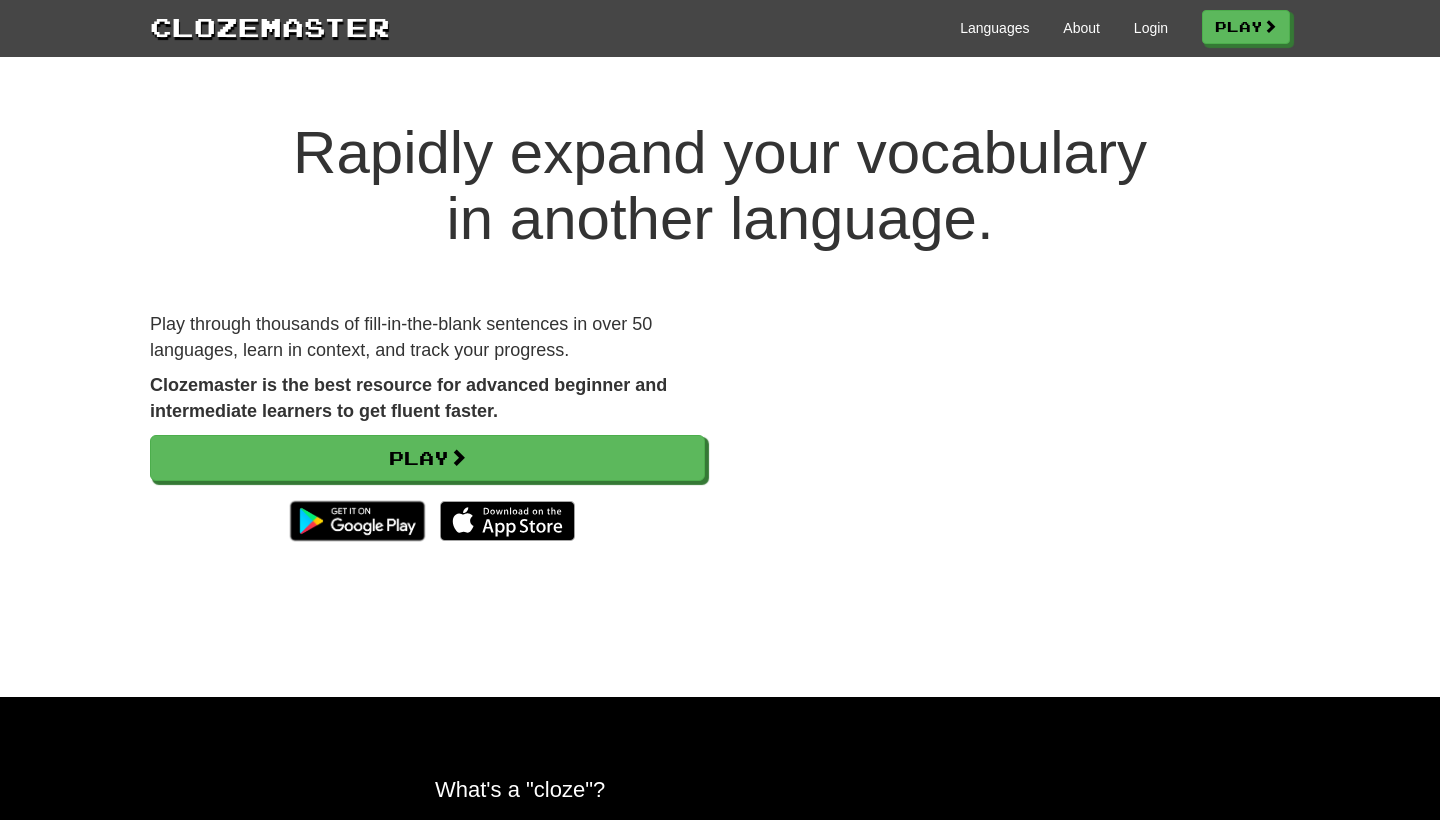 scroll, scrollTop: 0, scrollLeft: 0, axis: both 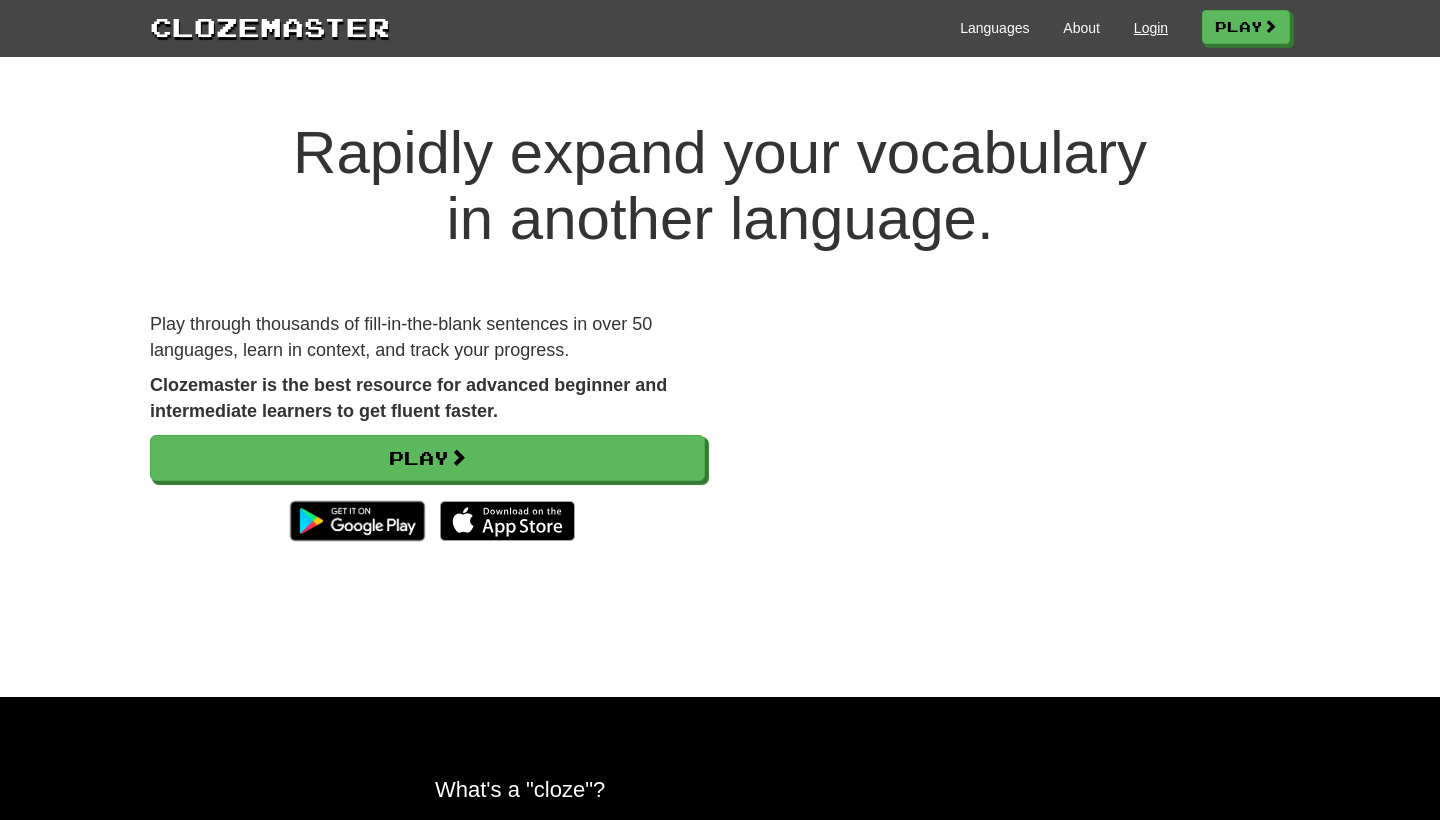 click on "Login" at bounding box center (1151, 28) 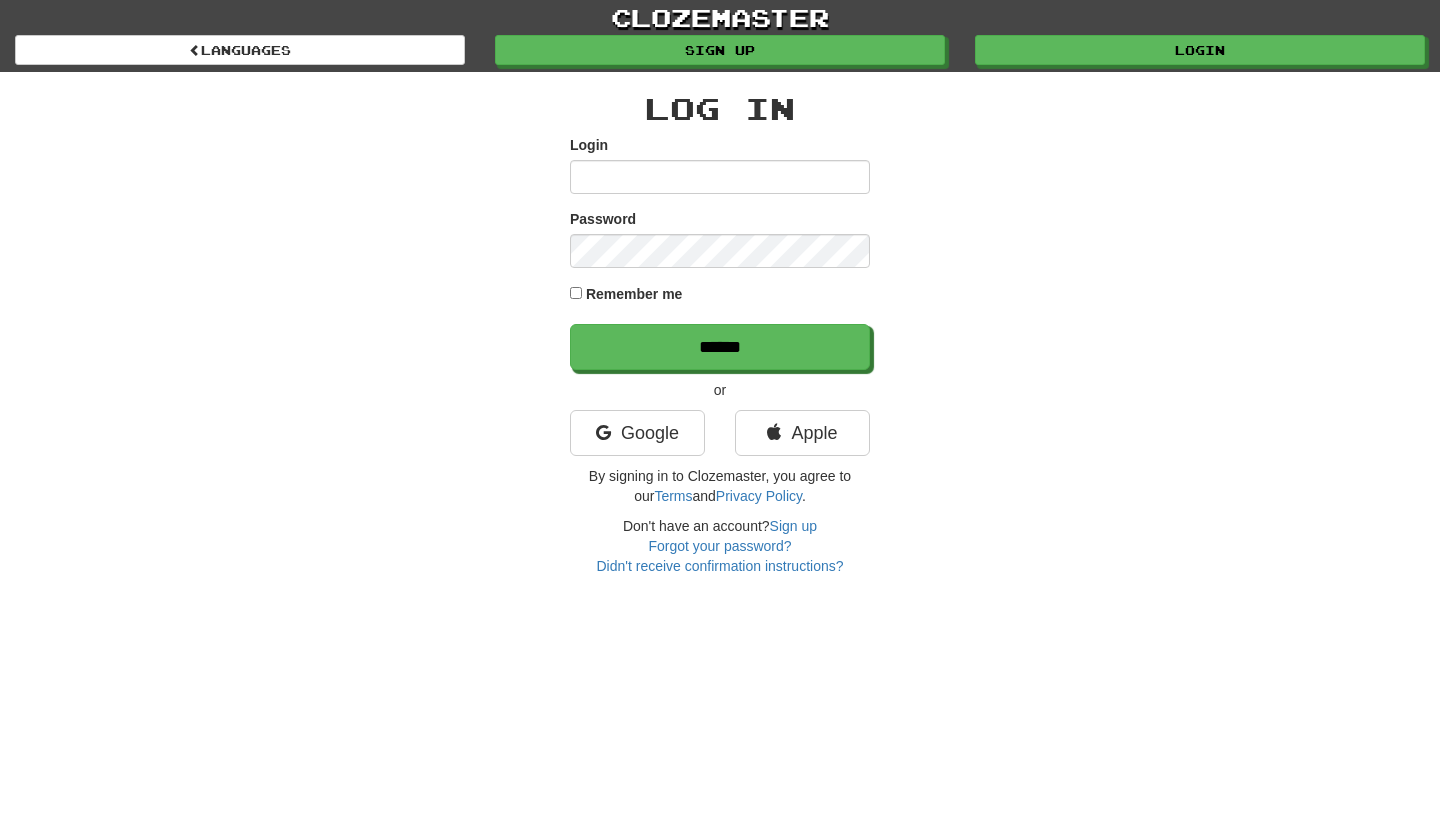 scroll, scrollTop: 0, scrollLeft: 0, axis: both 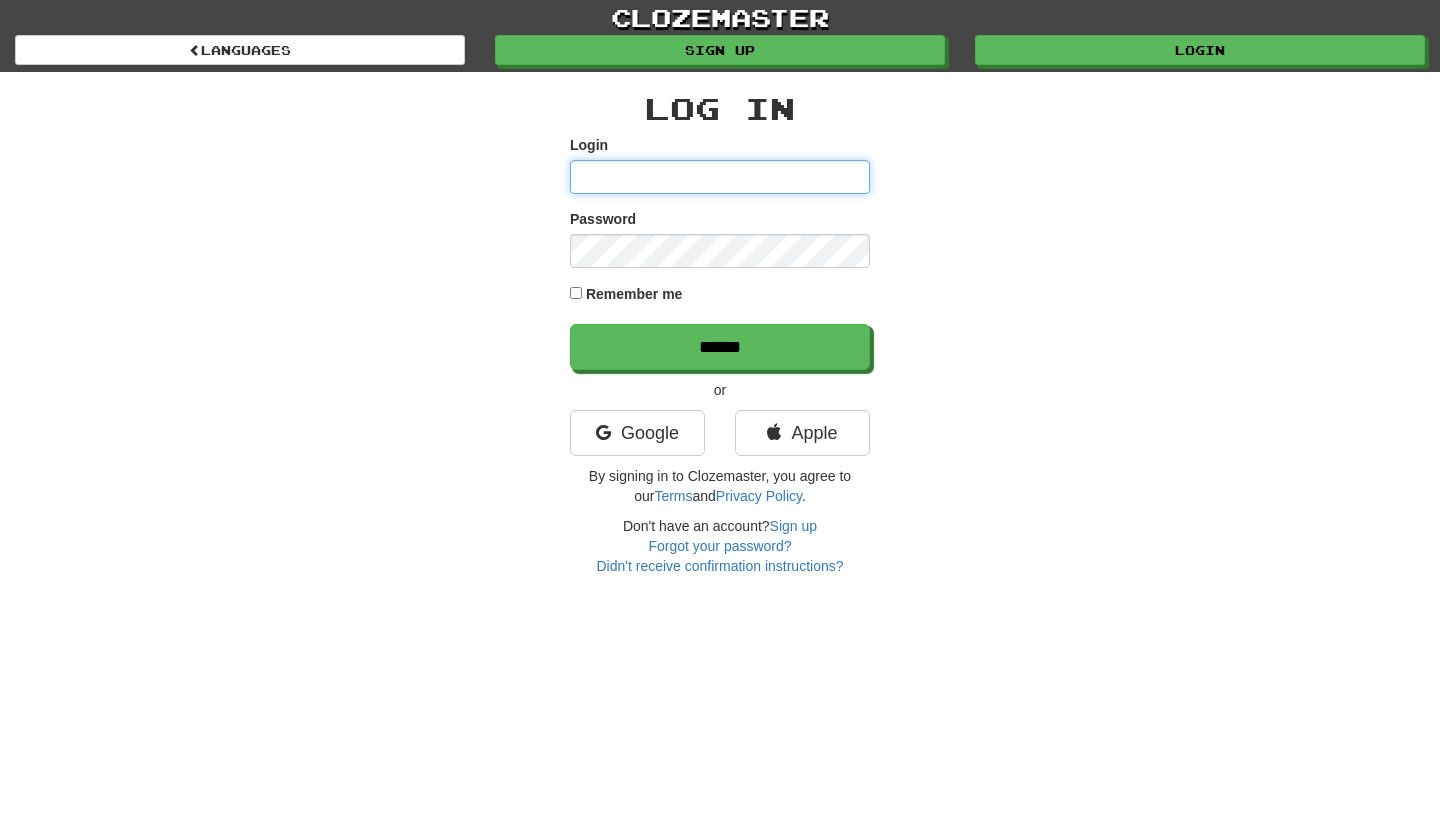 type on "**********" 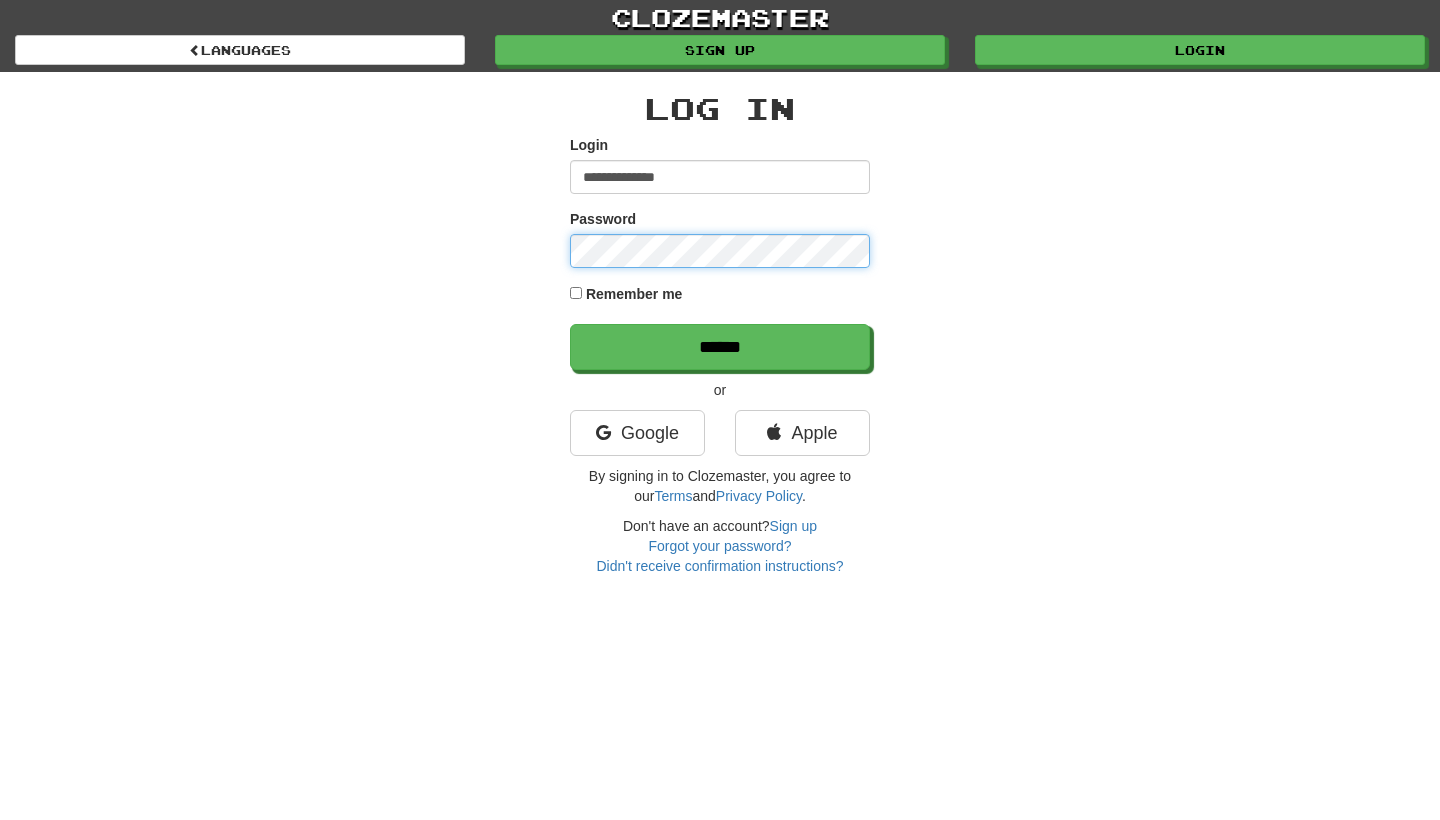 click on "******" at bounding box center [720, 347] 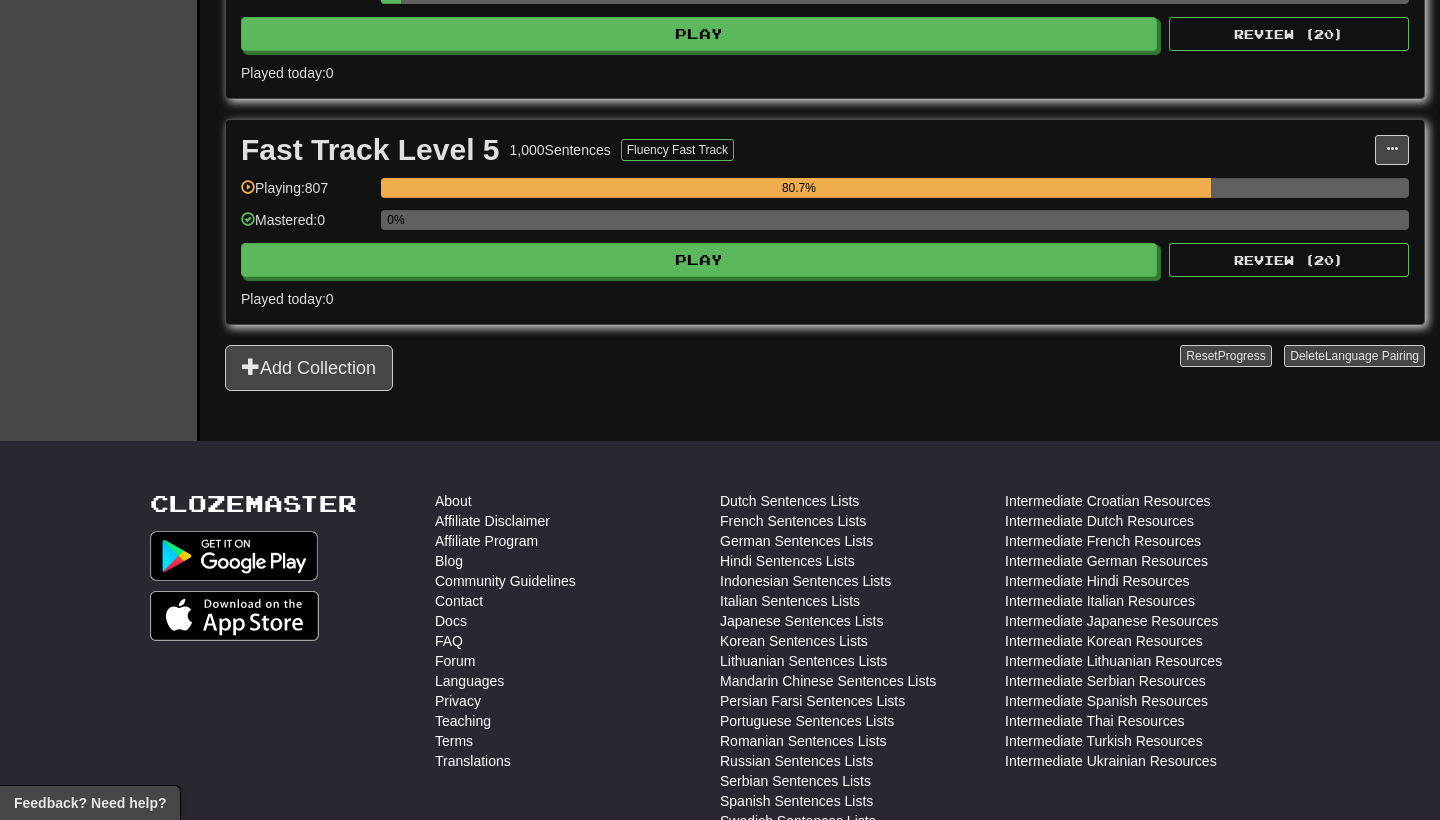 scroll, scrollTop: 1230, scrollLeft: 0, axis: vertical 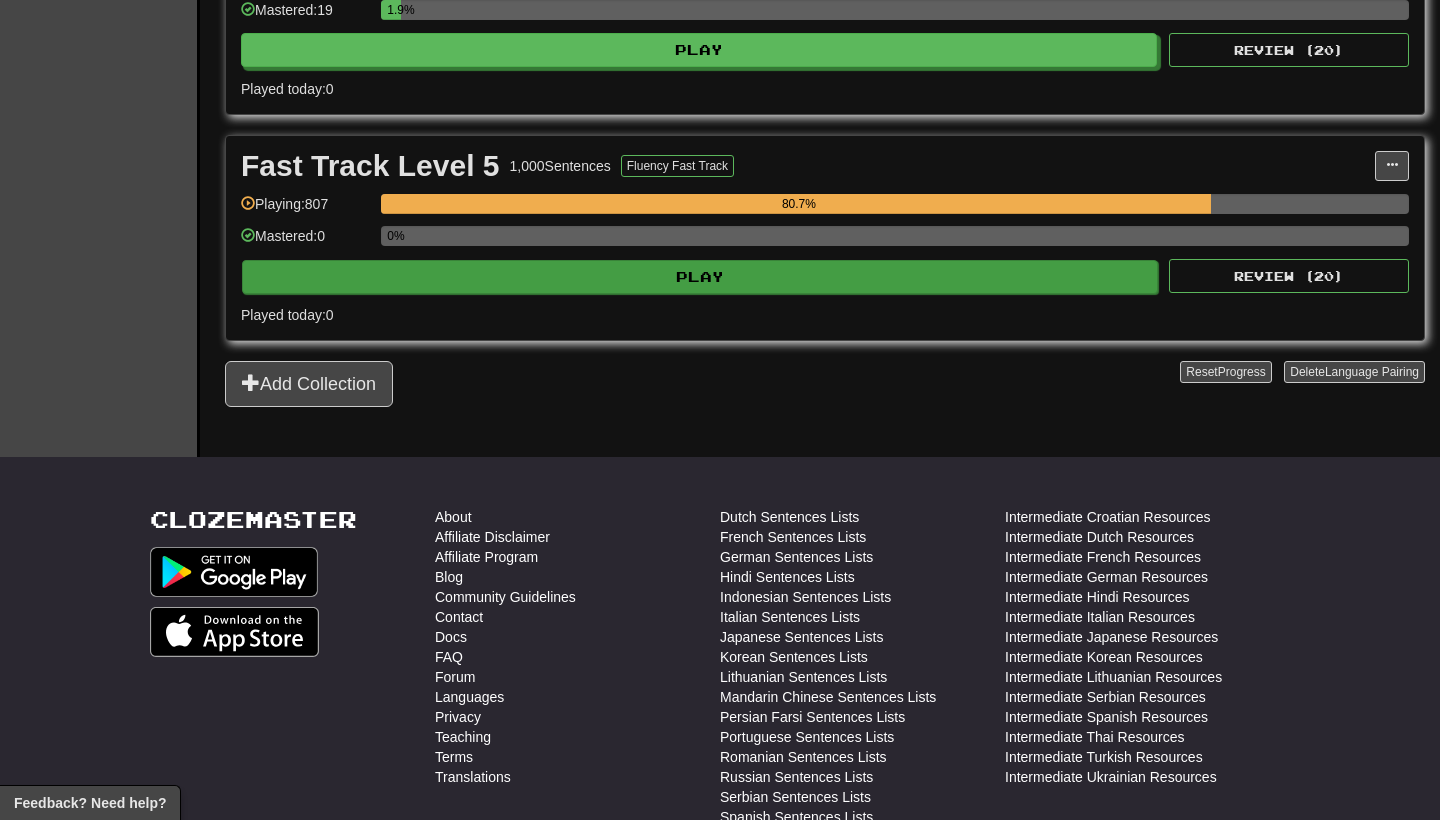 click on "Play" at bounding box center [700, 277] 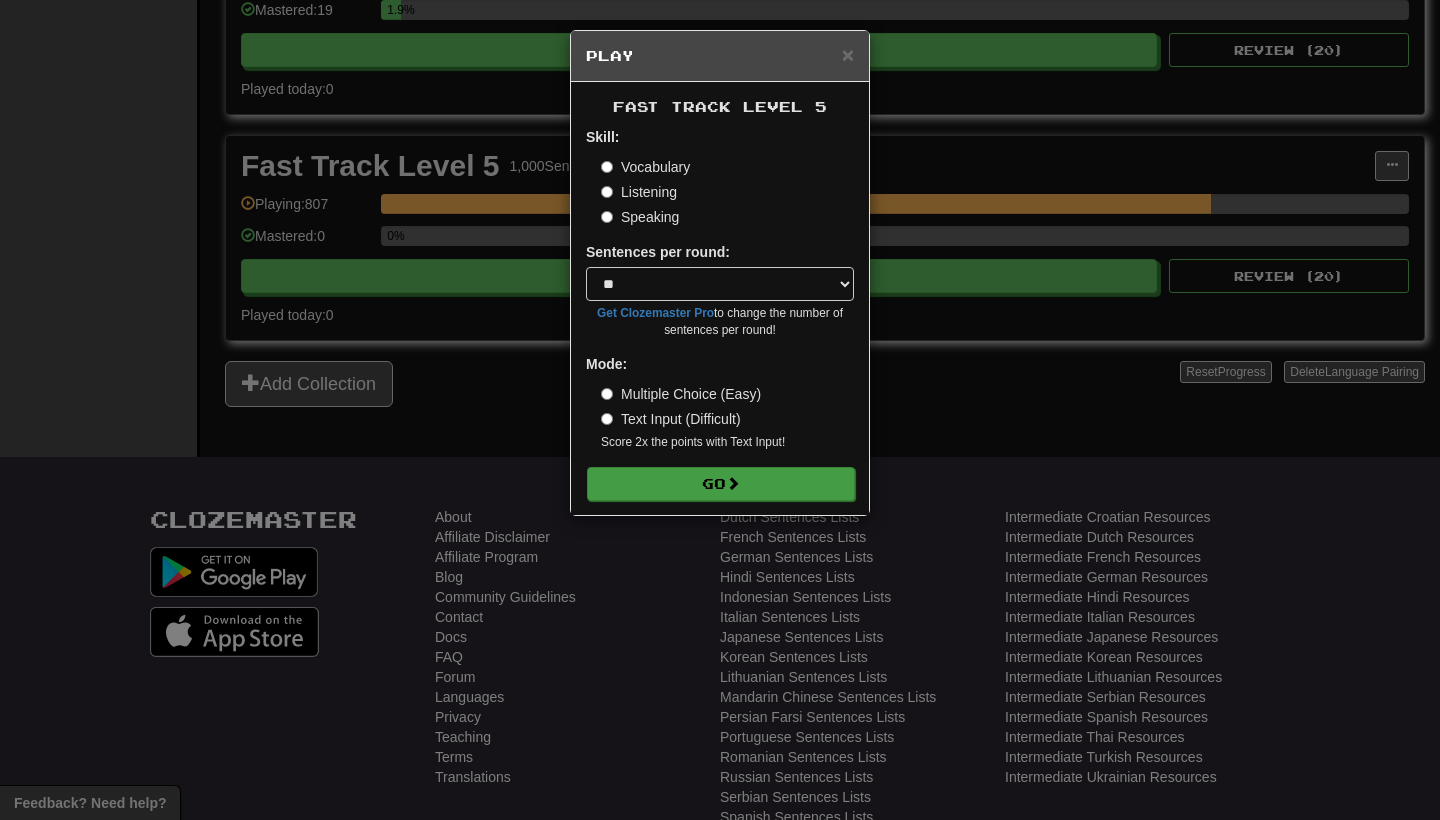 click on "Go" at bounding box center (721, 484) 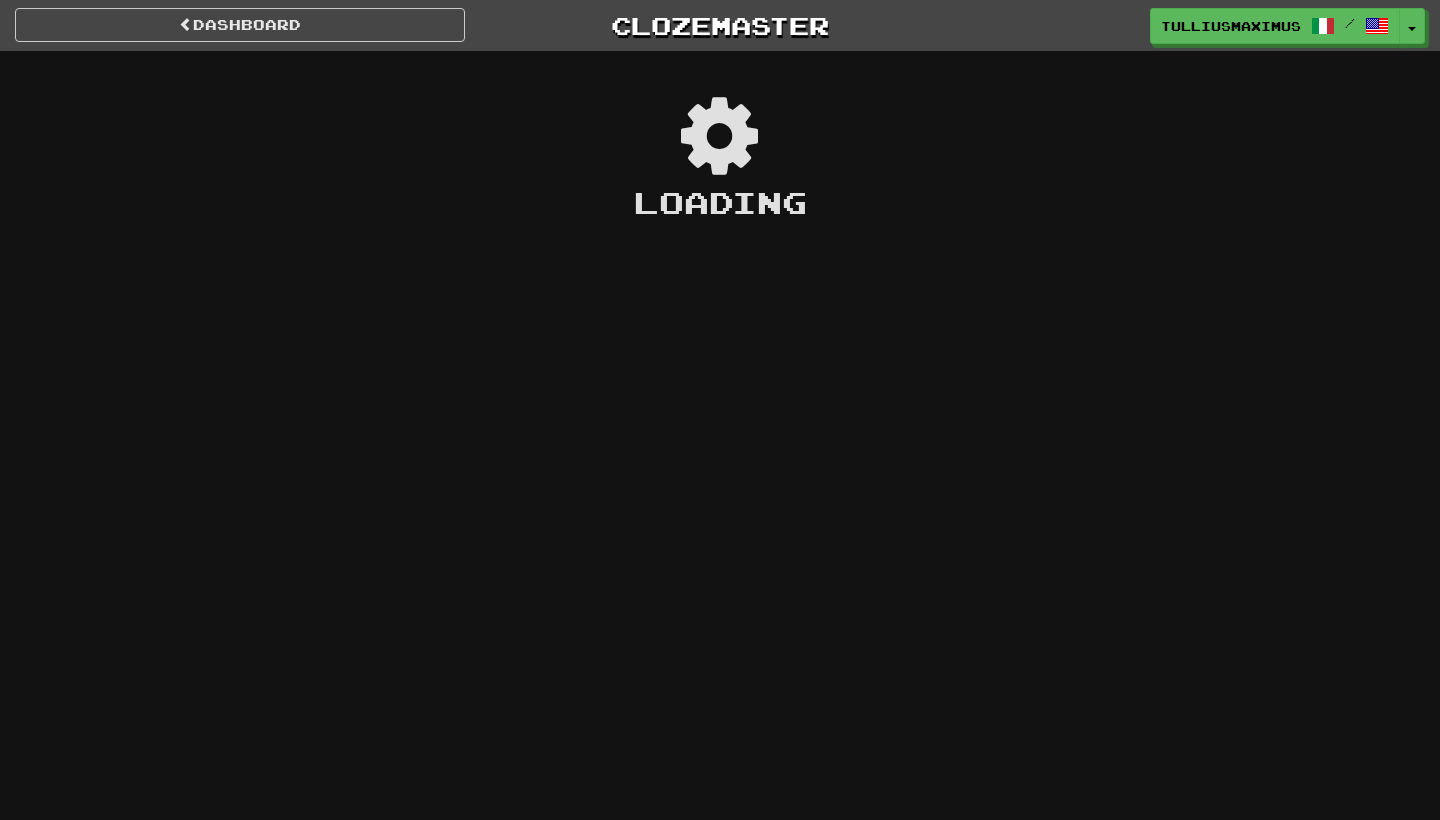 scroll, scrollTop: 0, scrollLeft: 0, axis: both 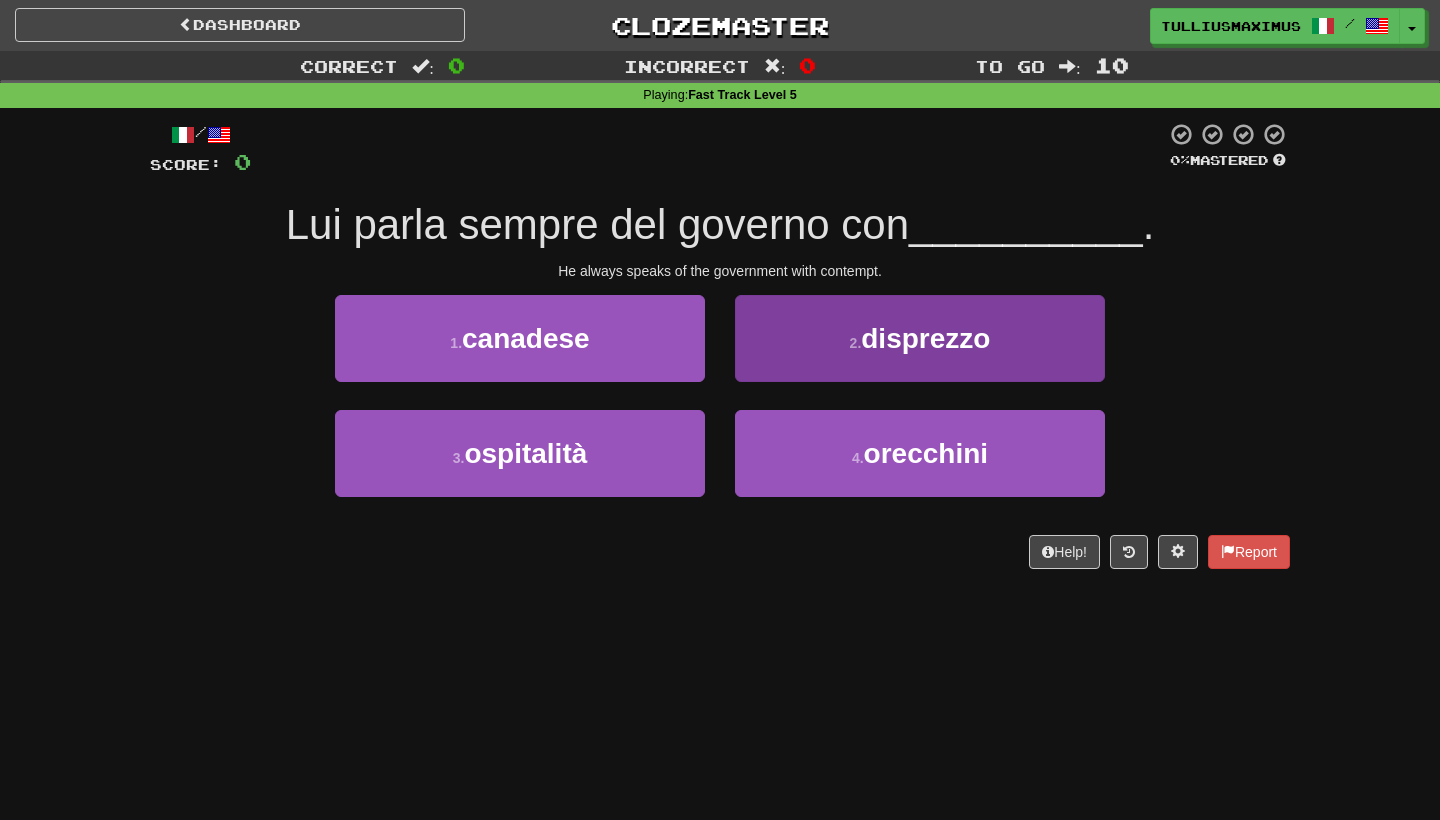 click on "[NUMBER] . disprezzo" at bounding box center [920, 338] 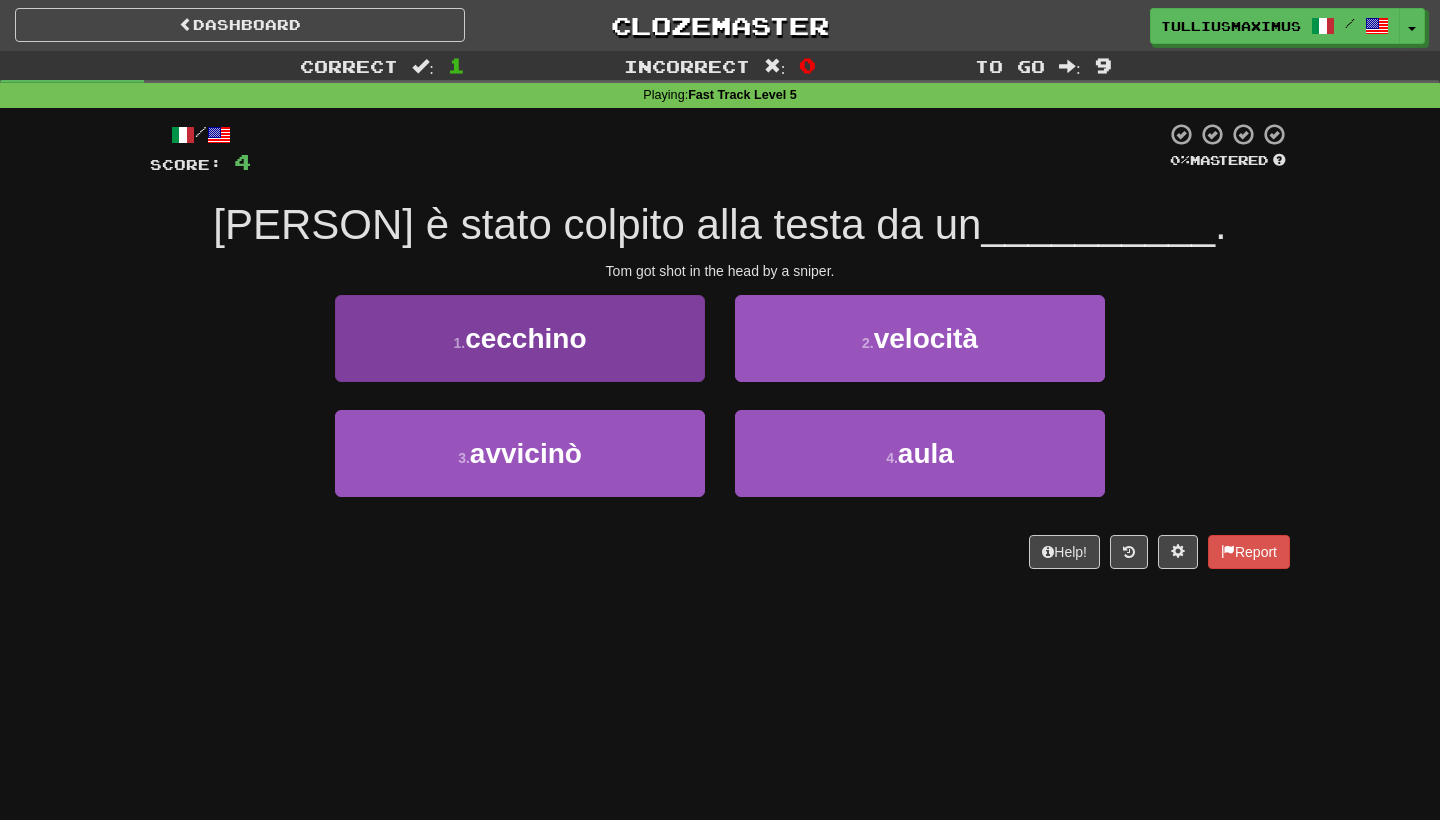click on "1 .  cecchino" at bounding box center [520, 338] 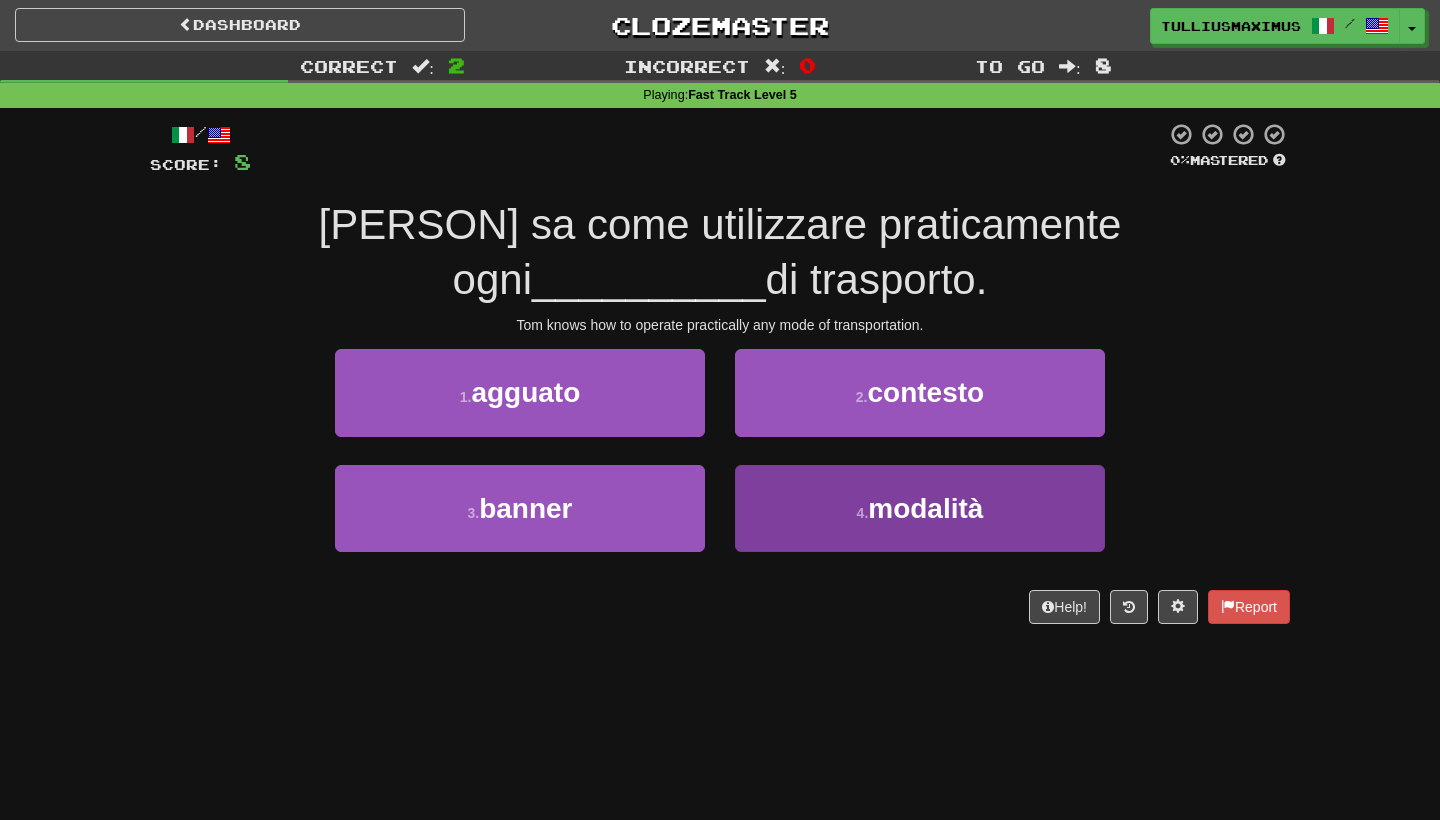 click on "4 .  modalità" at bounding box center [920, 508] 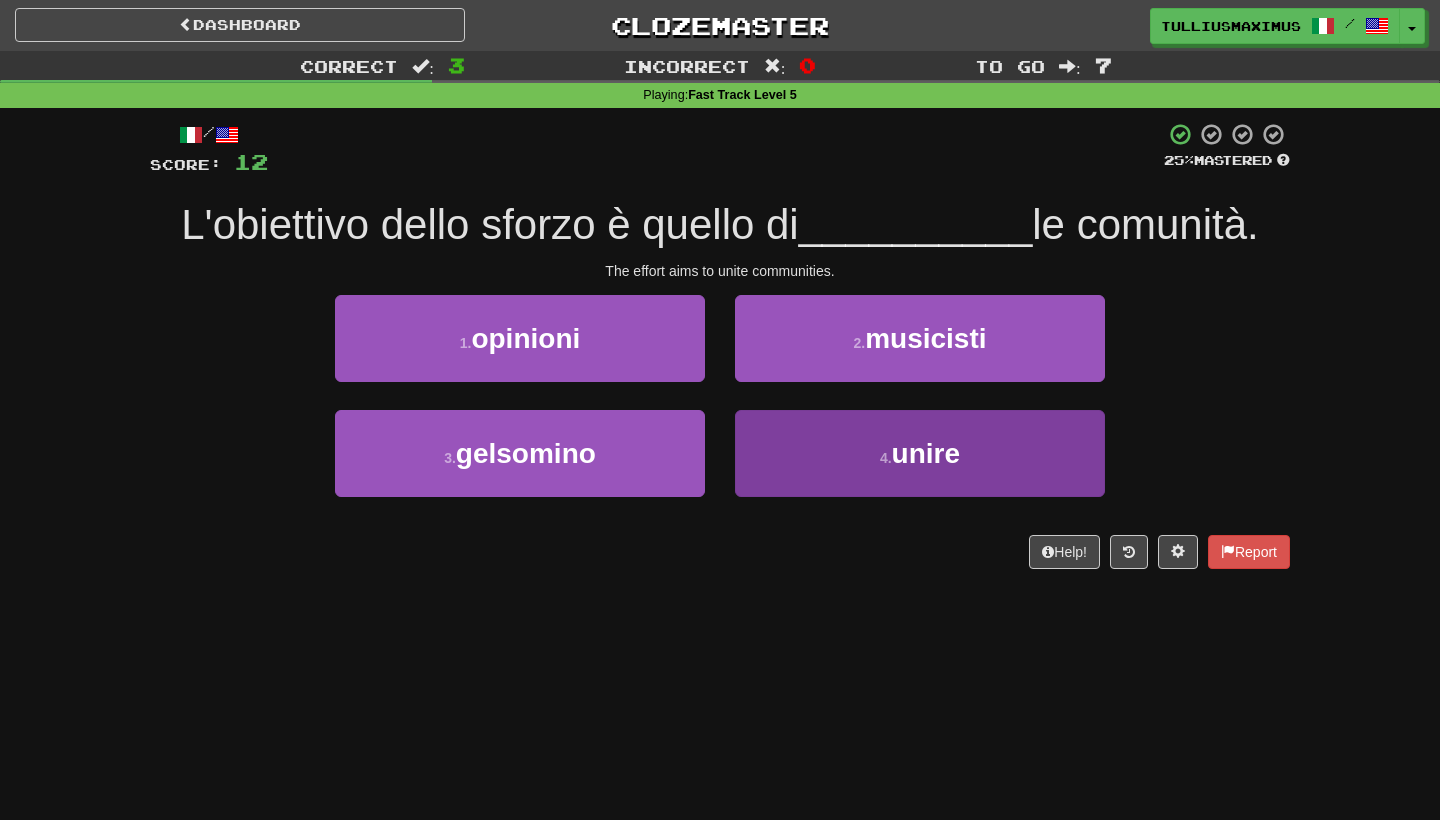 click on "4 .  unire" at bounding box center [920, 453] 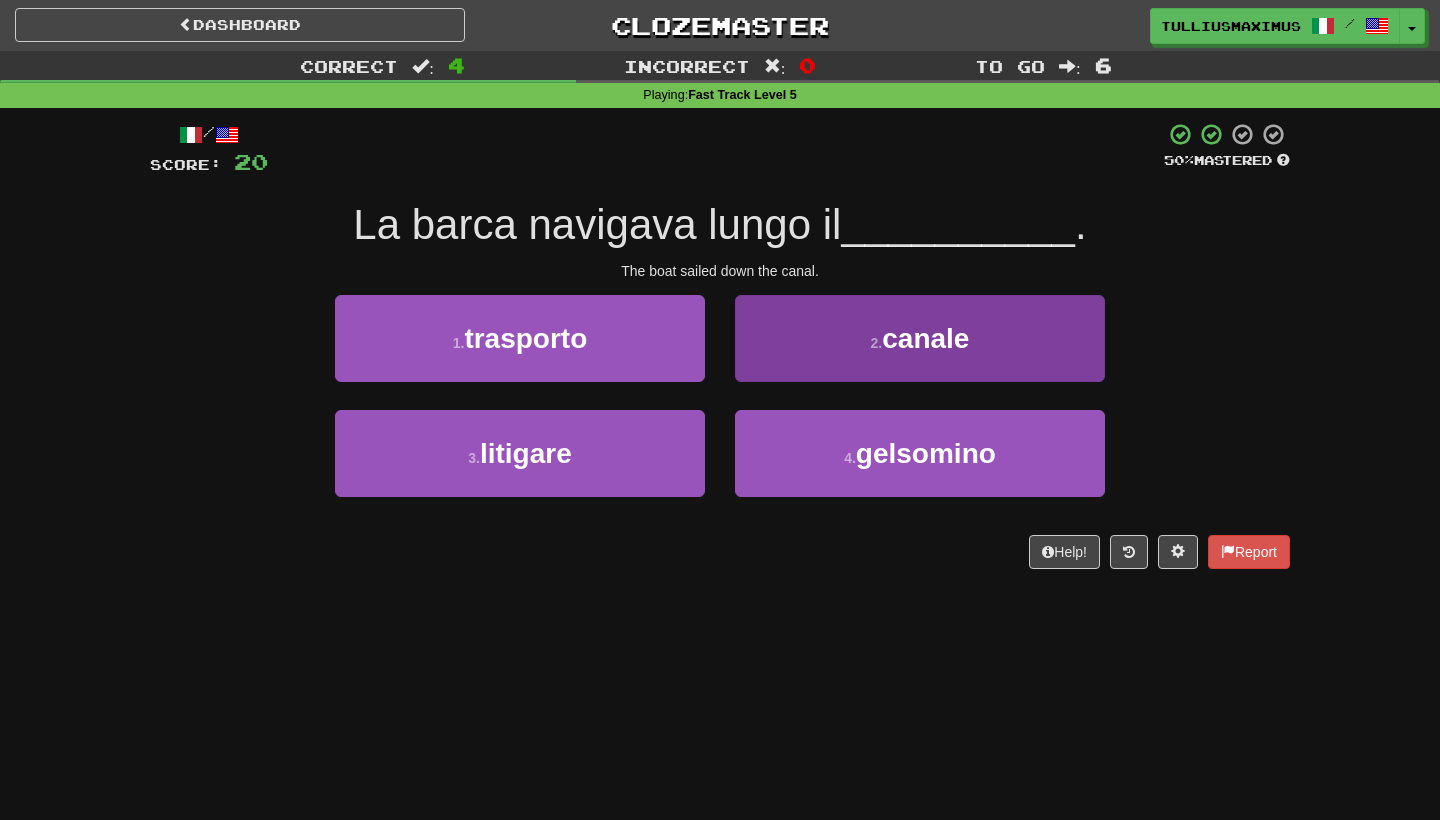 click on "2 .  canale" at bounding box center [920, 338] 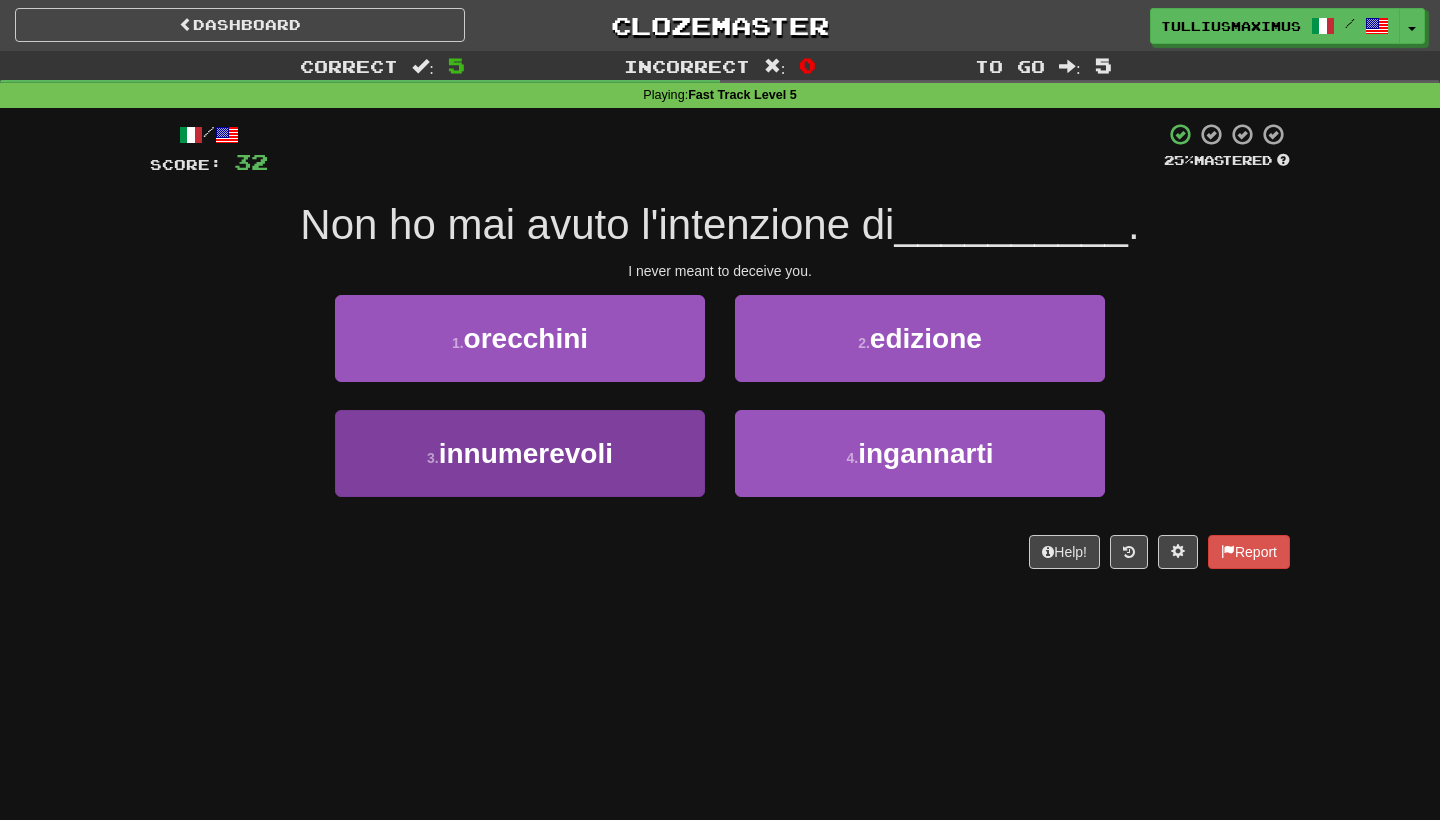 click on "3 .  innumerevoli" at bounding box center [520, 453] 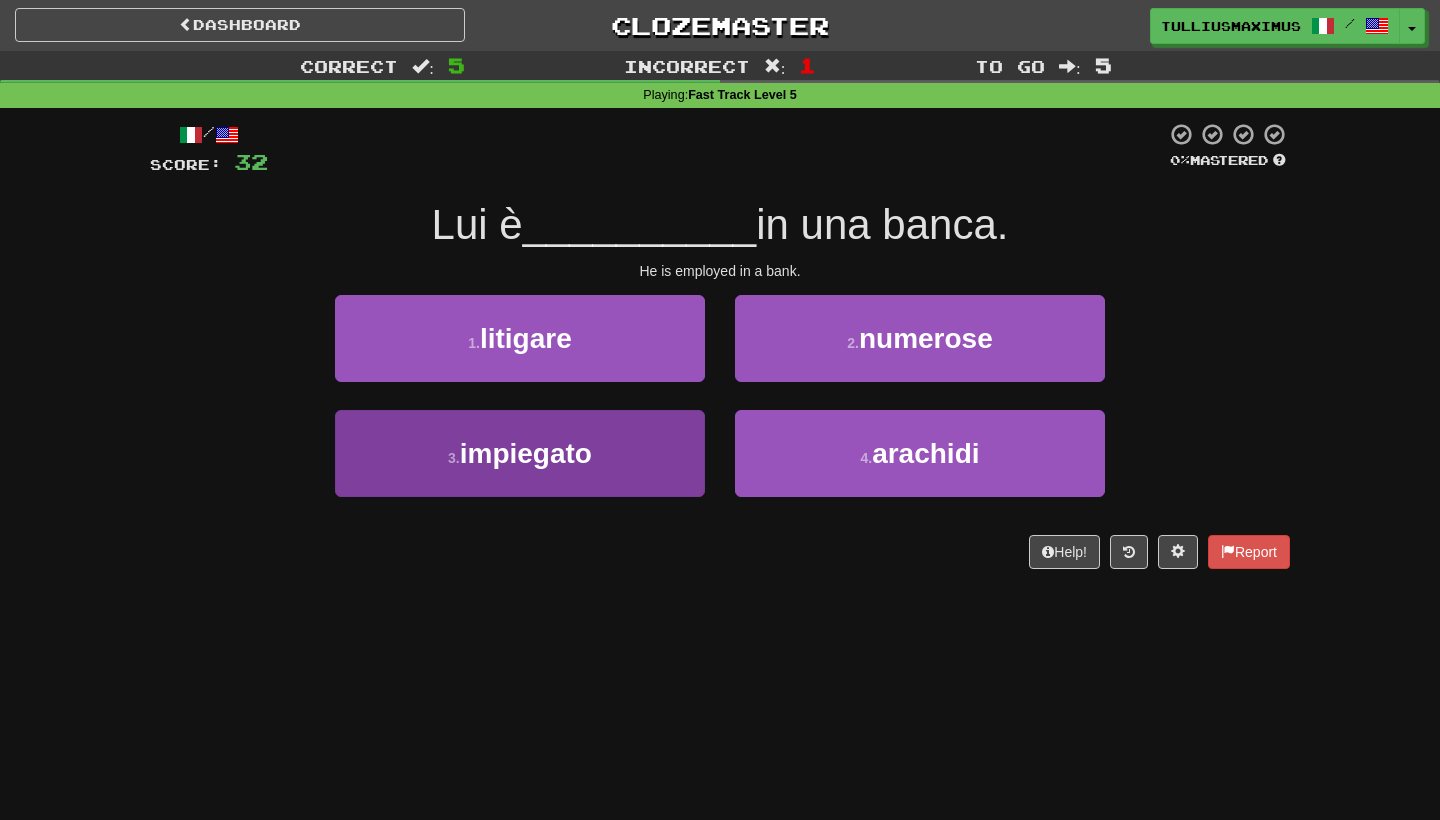 click on "3 .  impiegato" at bounding box center [520, 453] 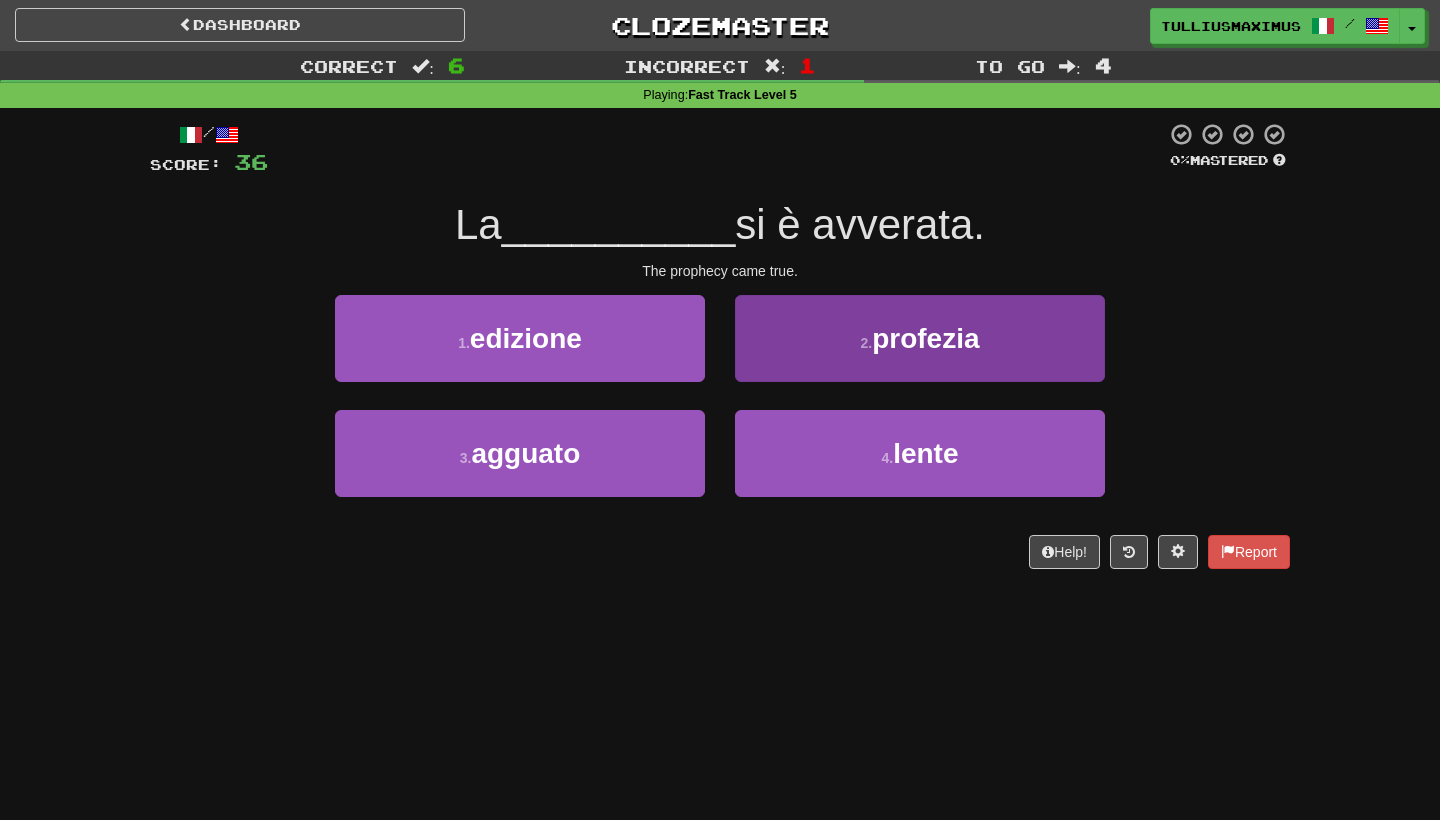 click on "2 .  profezia" at bounding box center (920, 338) 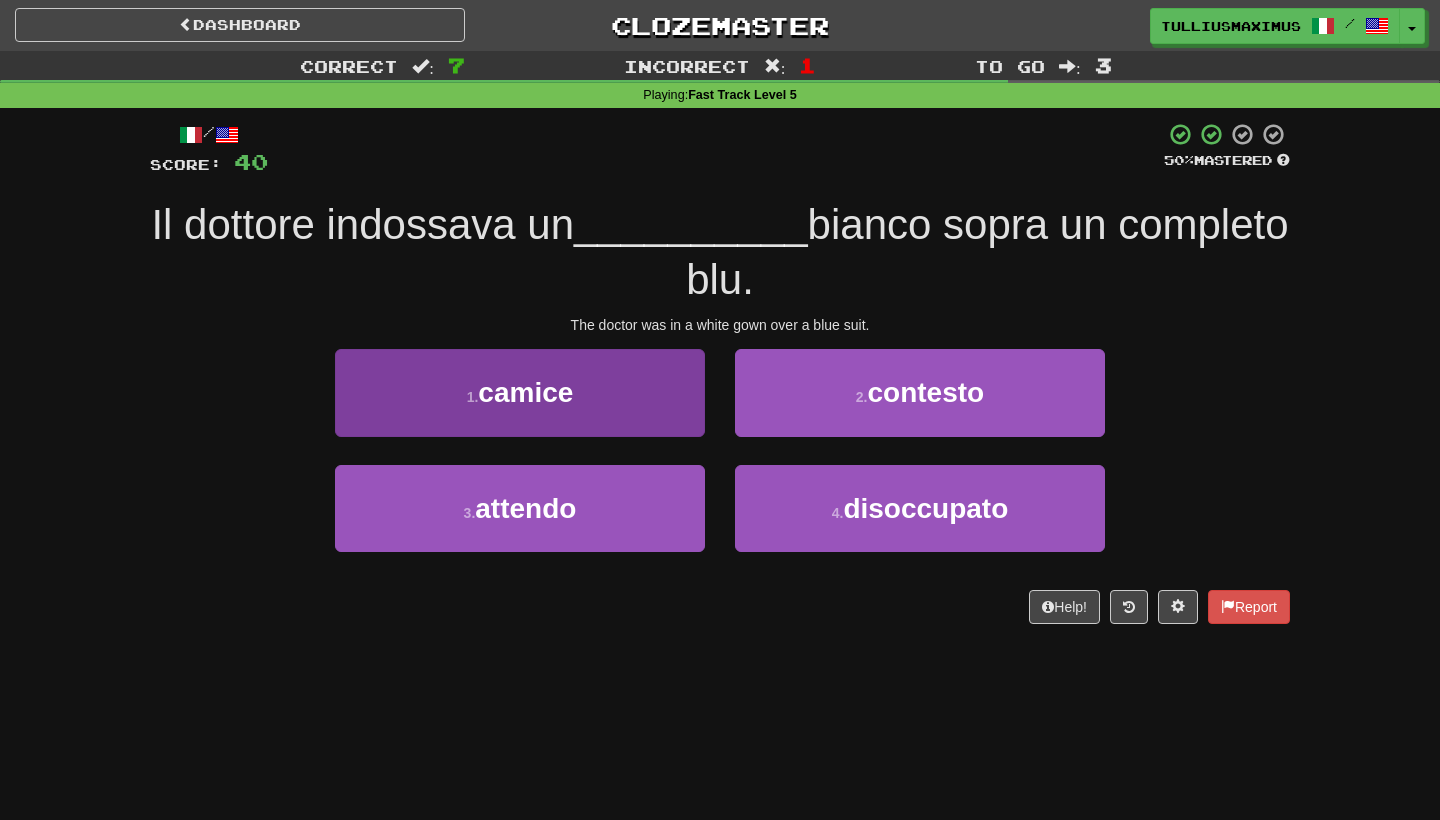 click on "1 .  camice" at bounding box center (520, 392) 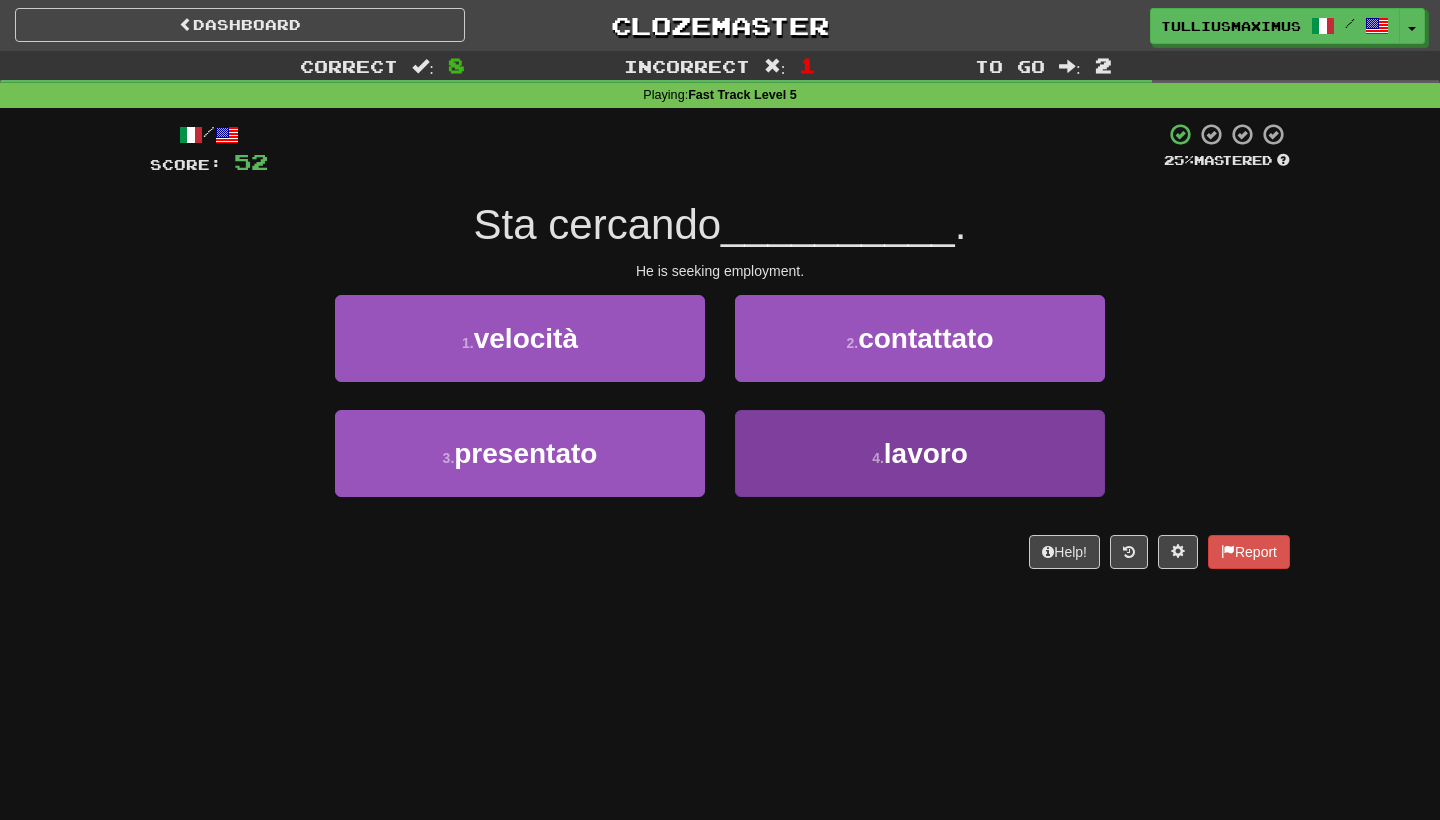 click on "4 .  lavoro" at bounding box center (920, 453) 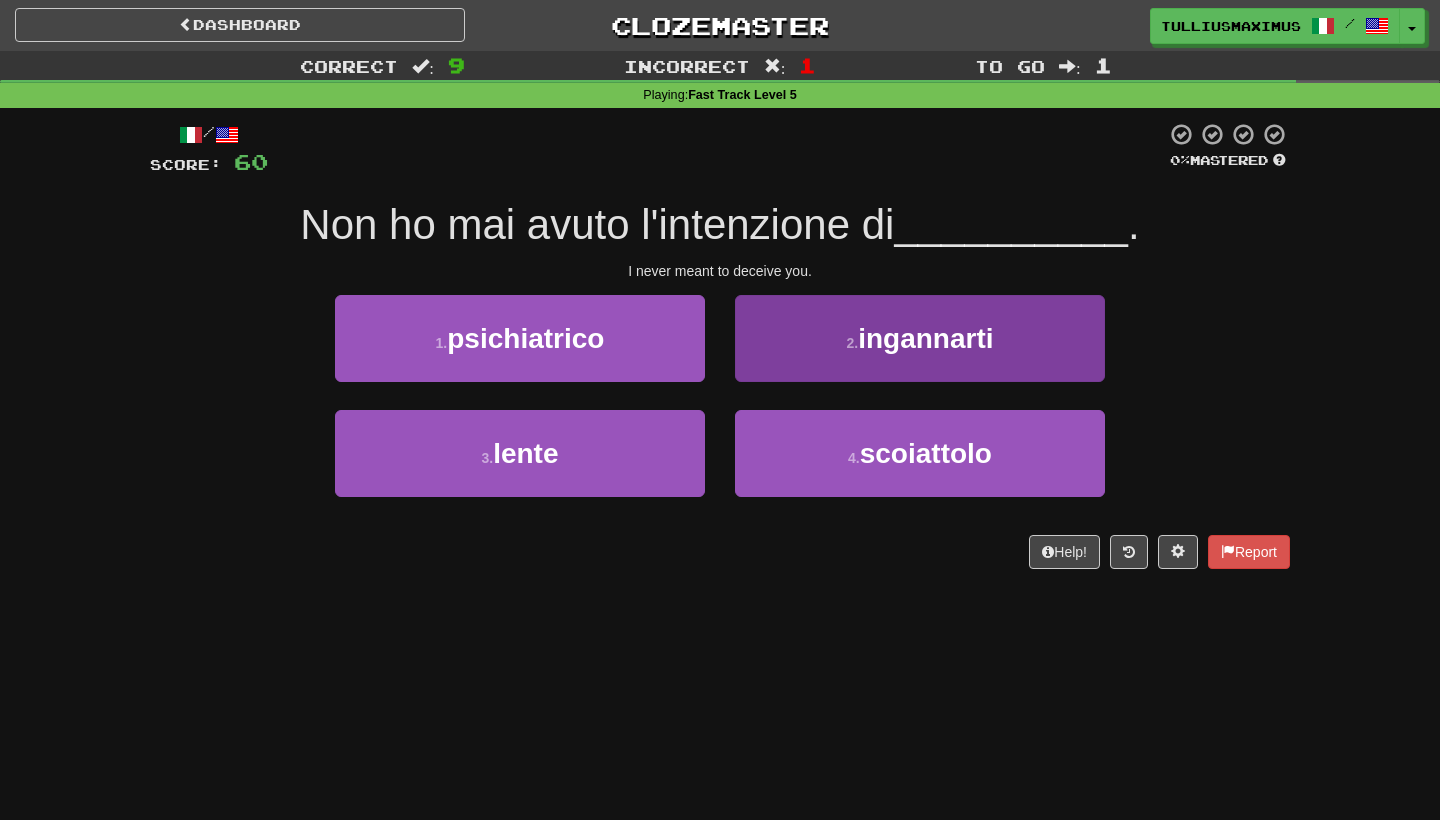click on "2 .  ingannarti" at bounding box center [920, 338] 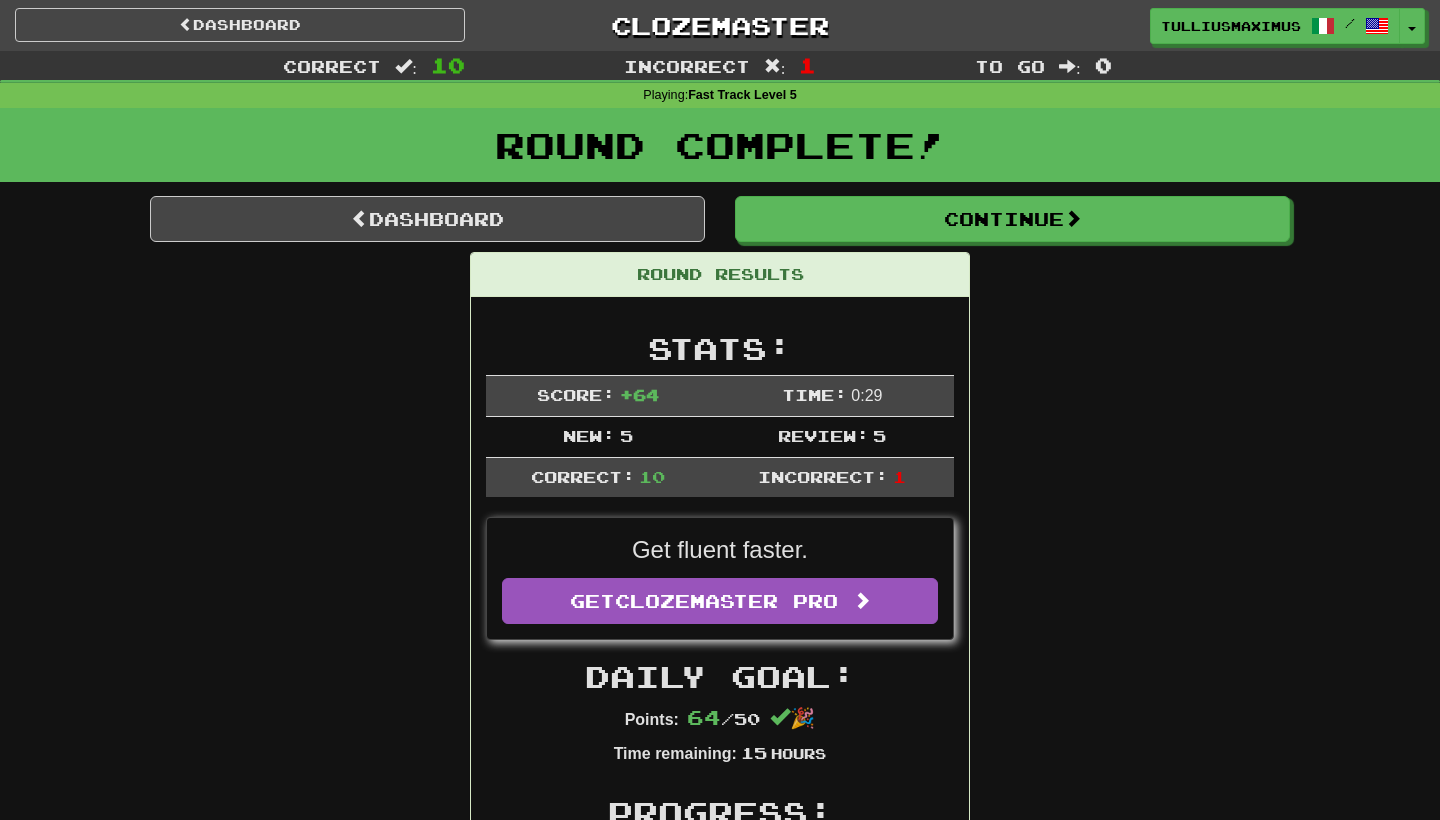 click on "Round Complete!" at bounding box center [720, 145] 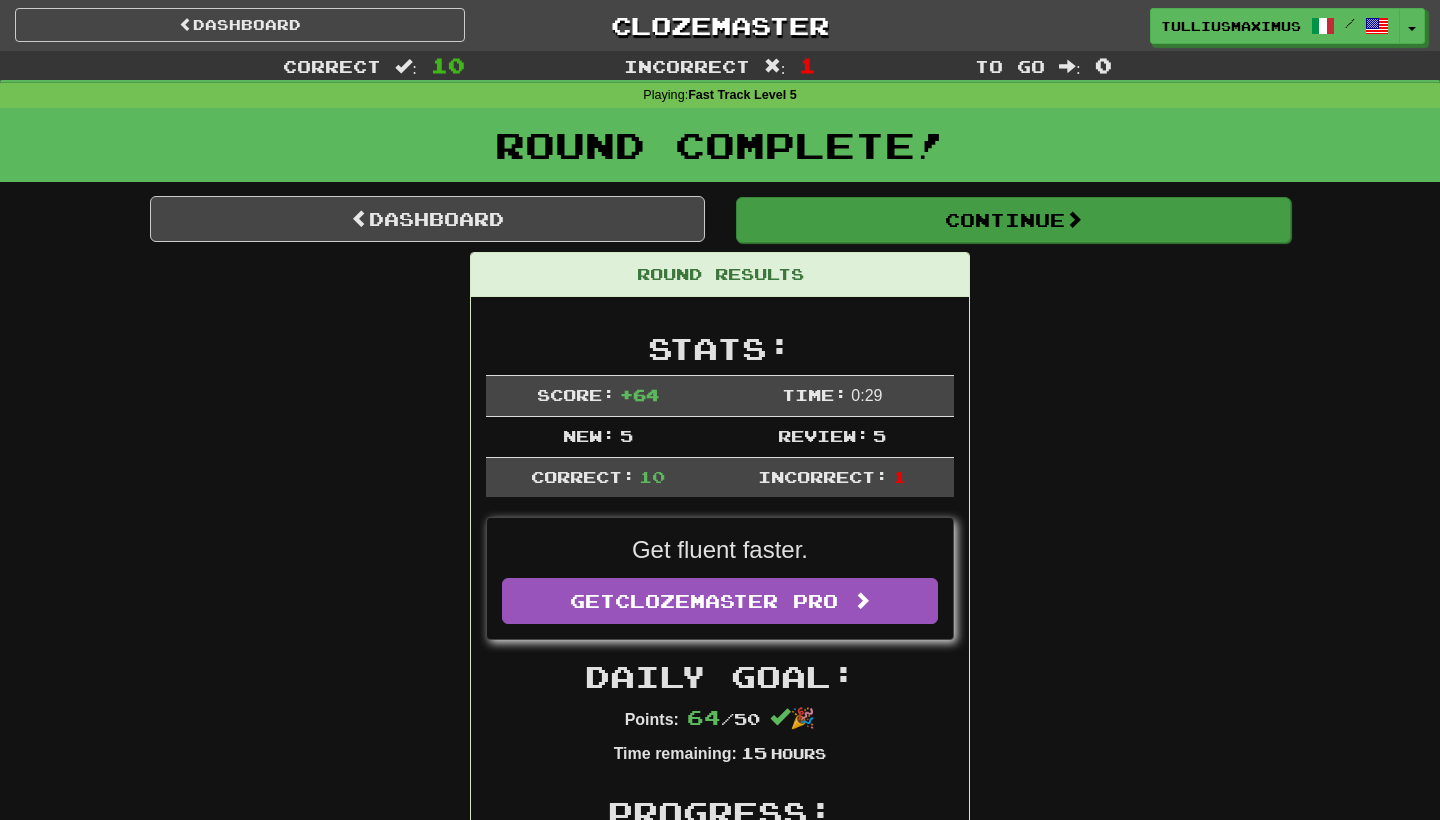 click on "Continue" at bounding box center [1013, 220] 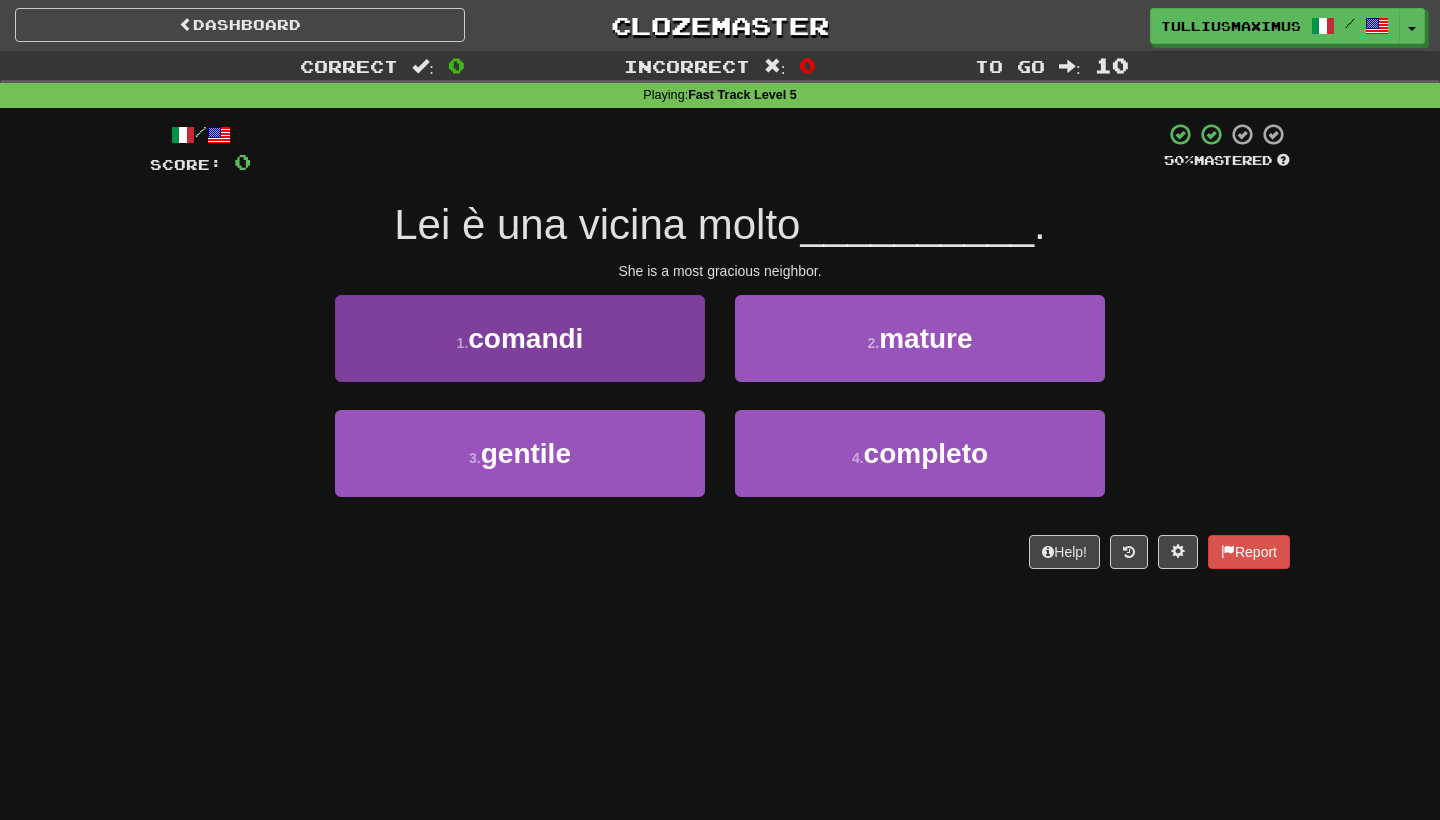 click on "3 .  gentile" at bounding box center [520, 453] 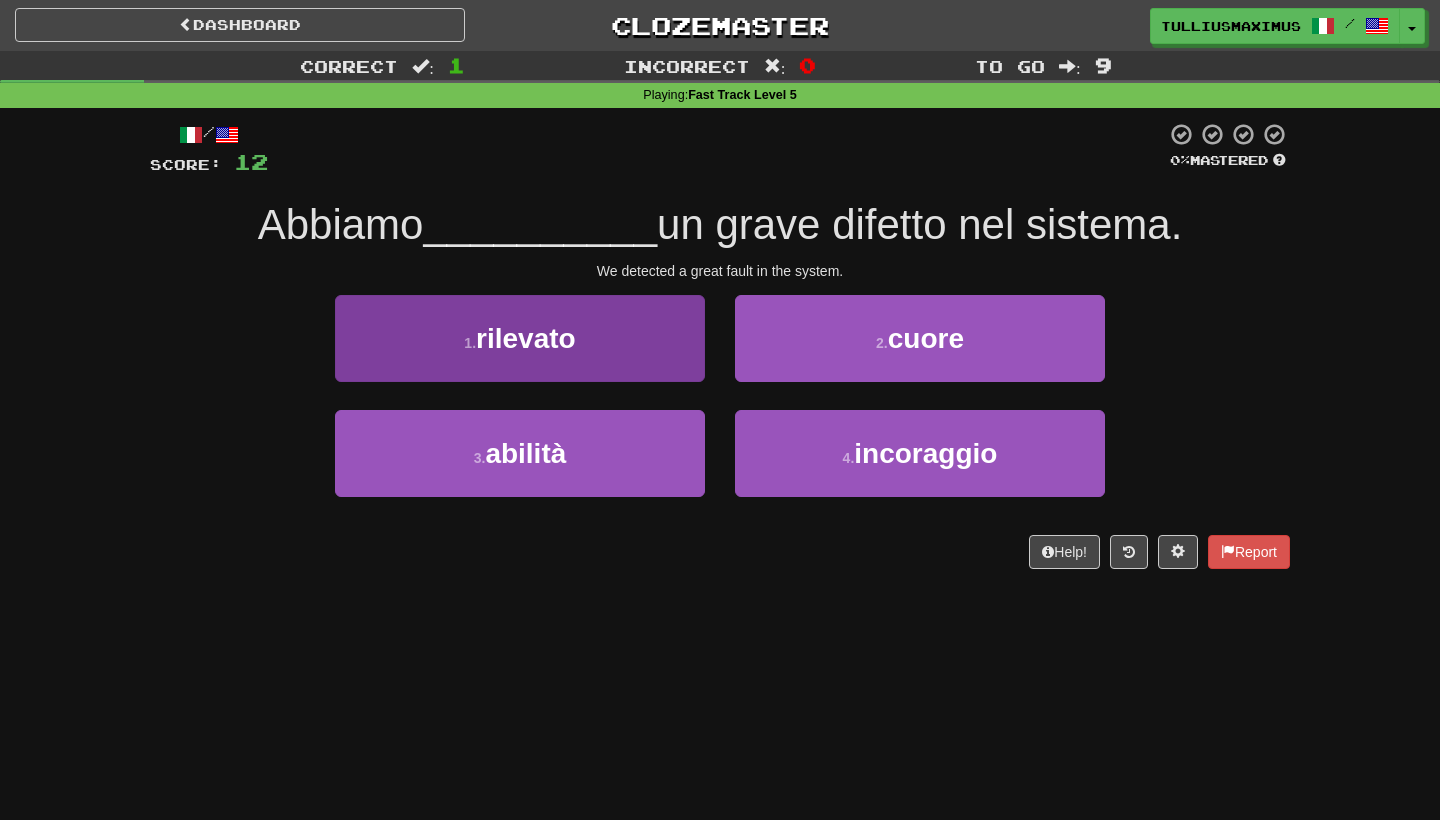 click on "1 .  rilevato" at bounding box center [520, 338] 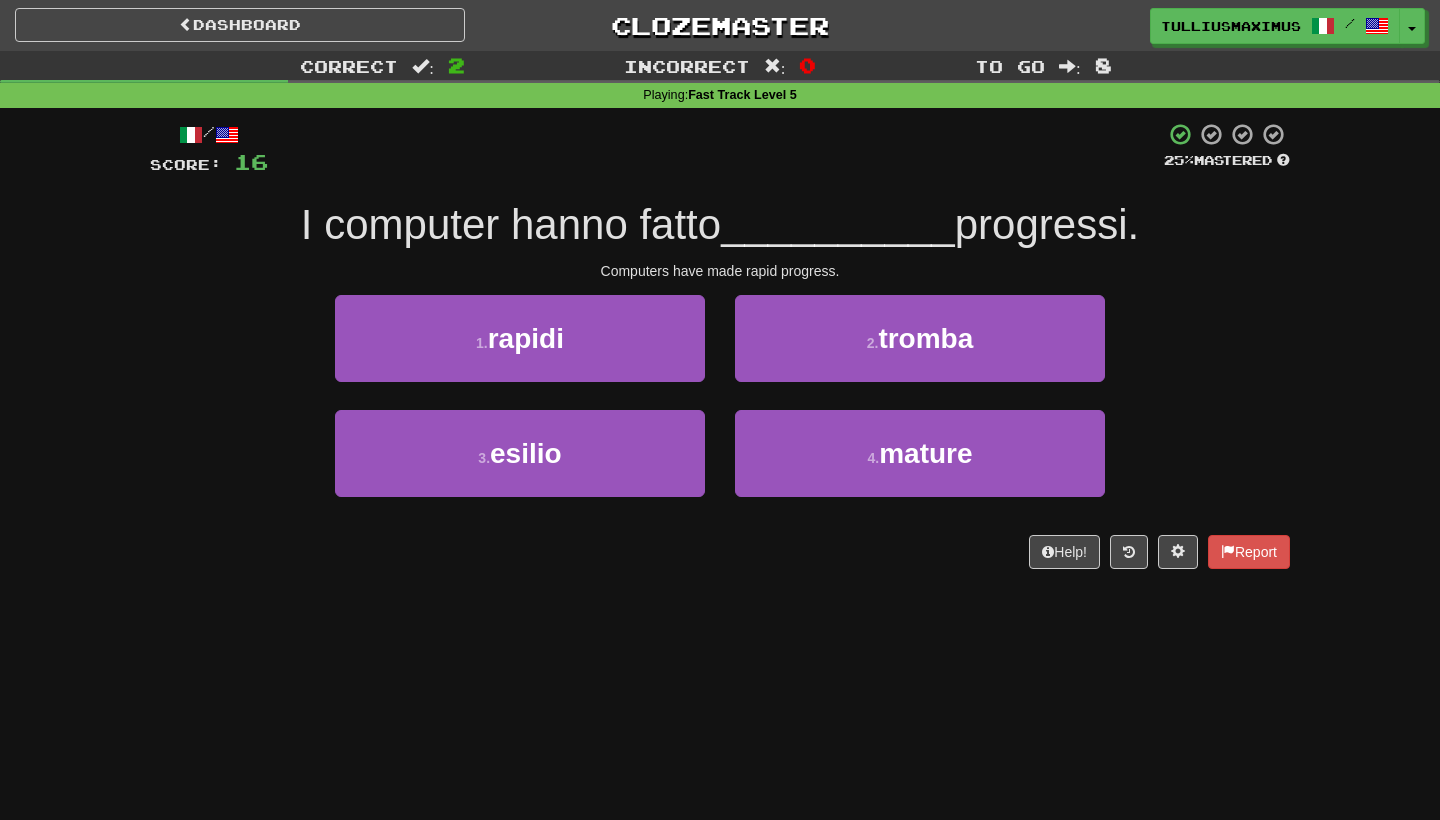 click on "1 .  rapidi" at bounding box center [520, 338] 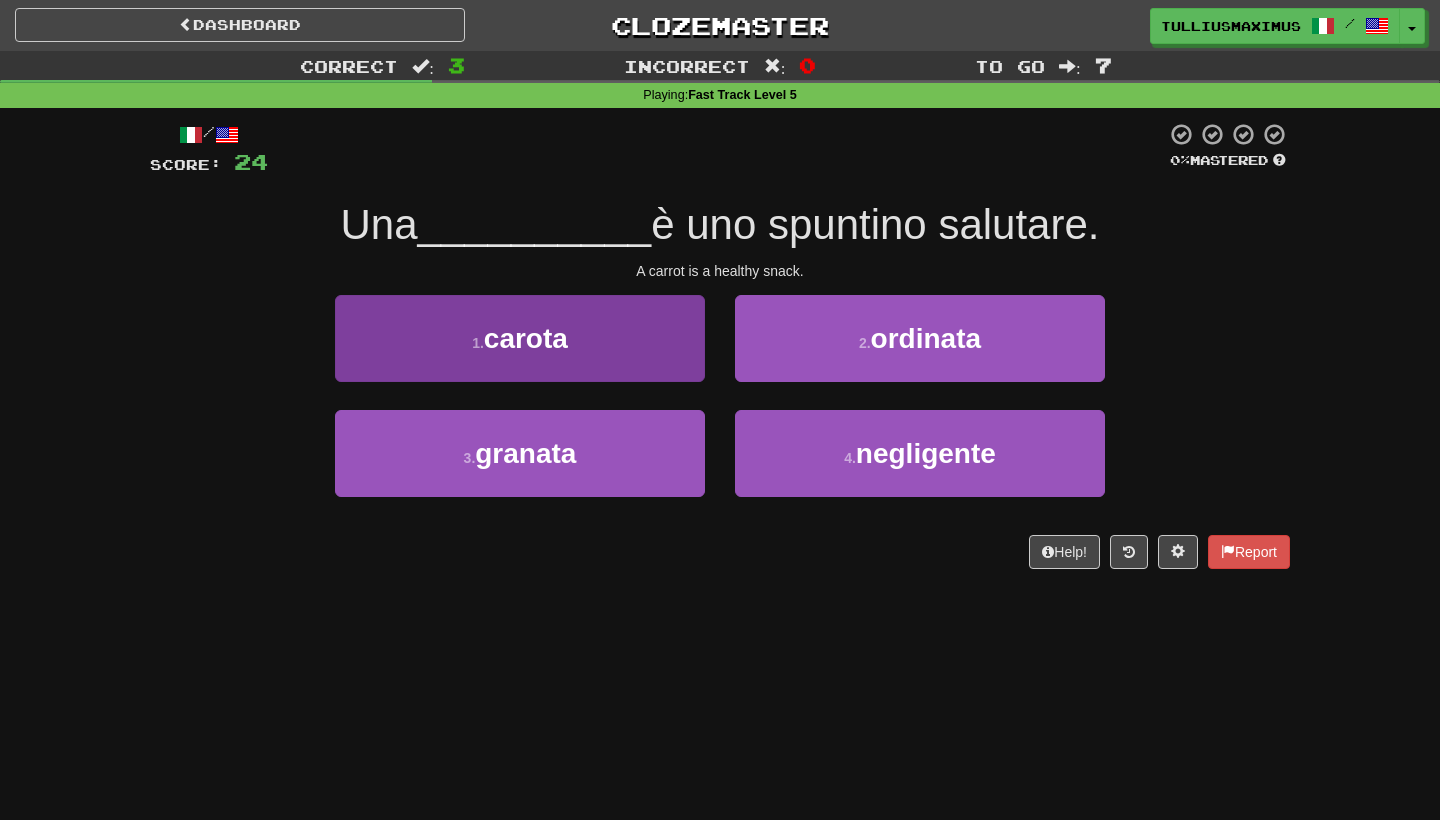 click on "1 .  carota" at bounding box center [520, 338] 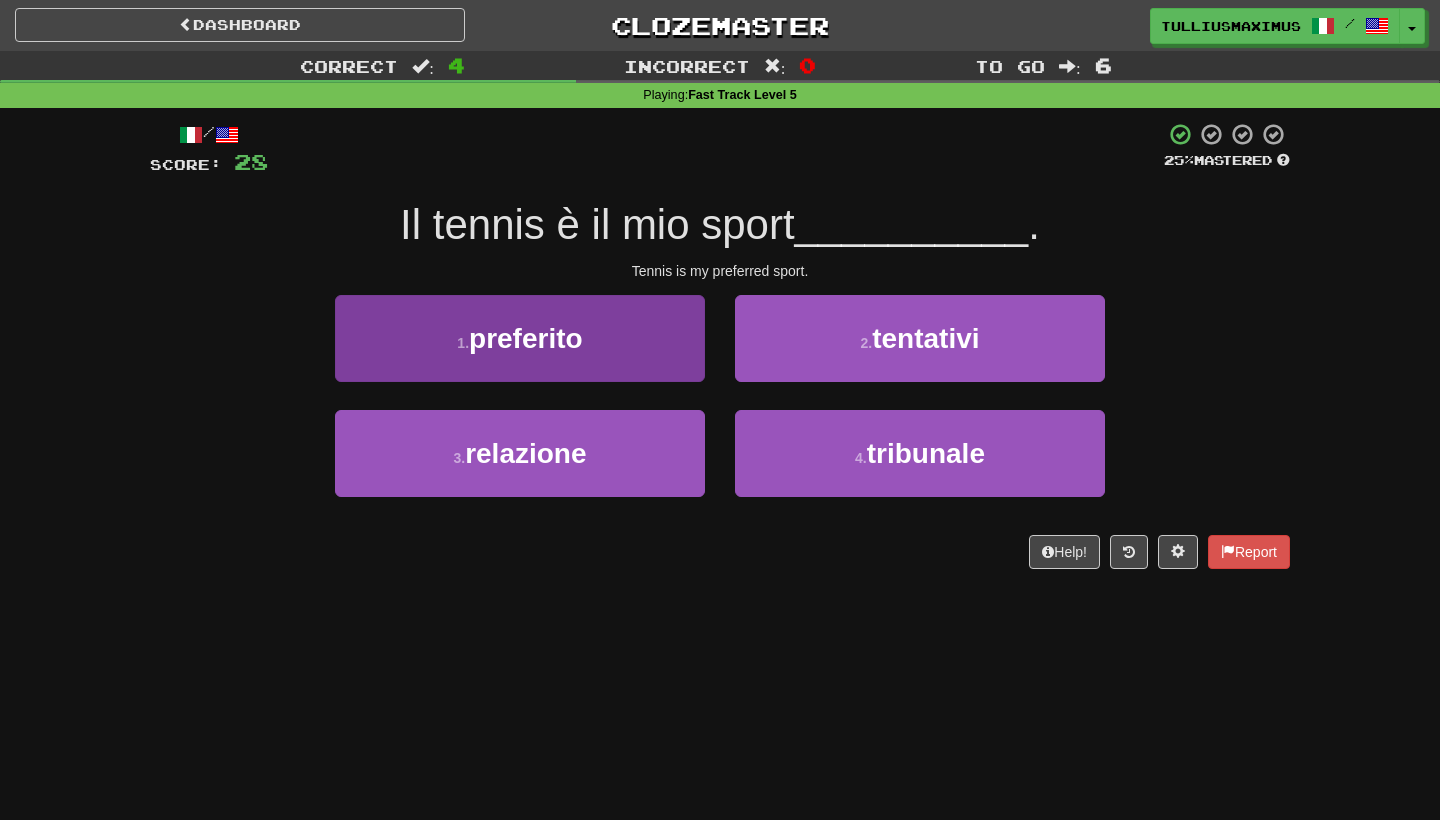 click on "1 .  preferito" at bounding box center (520, 338) 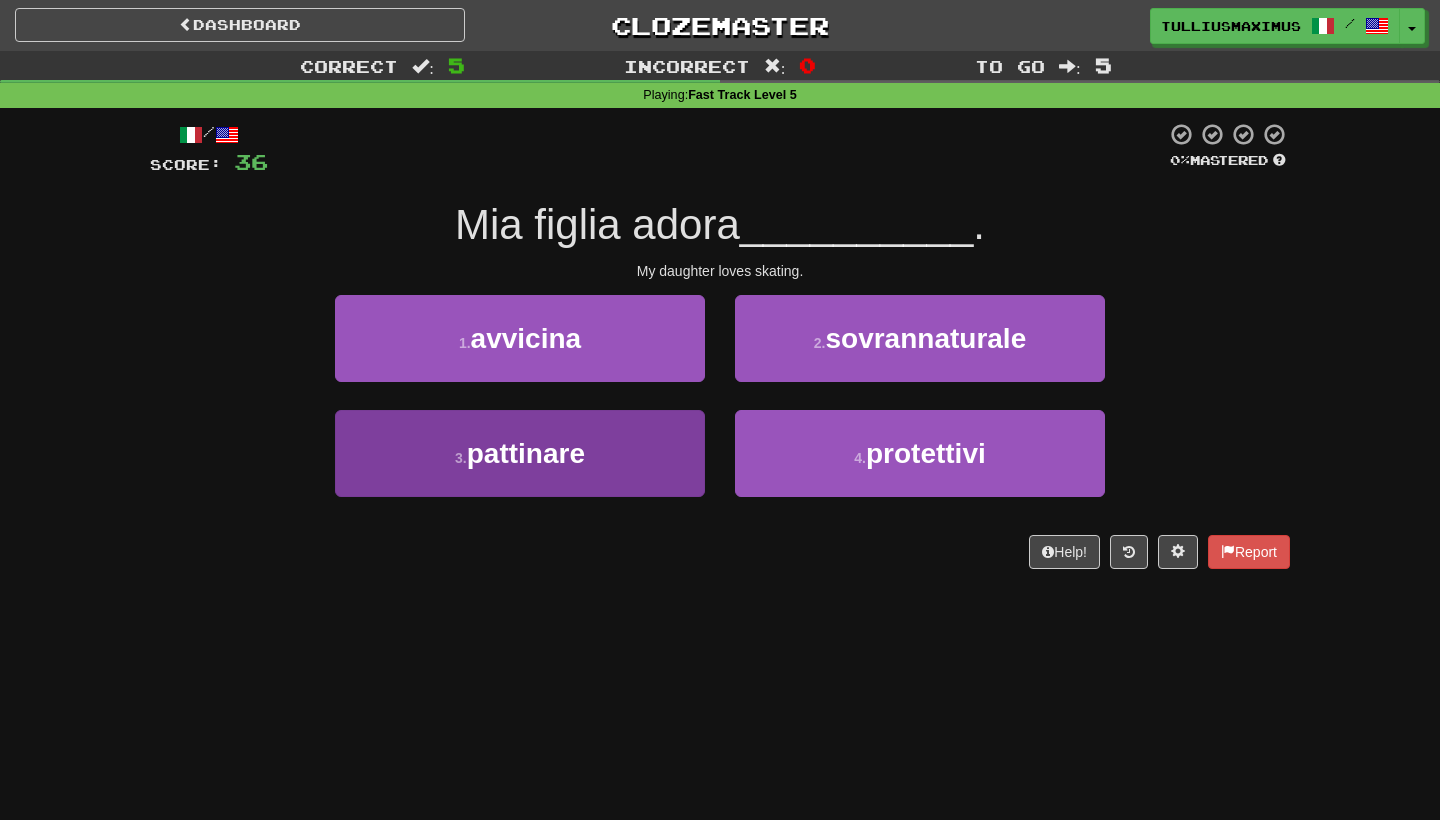 click on "3 .  pattinare" at bounding box center (520, 453) 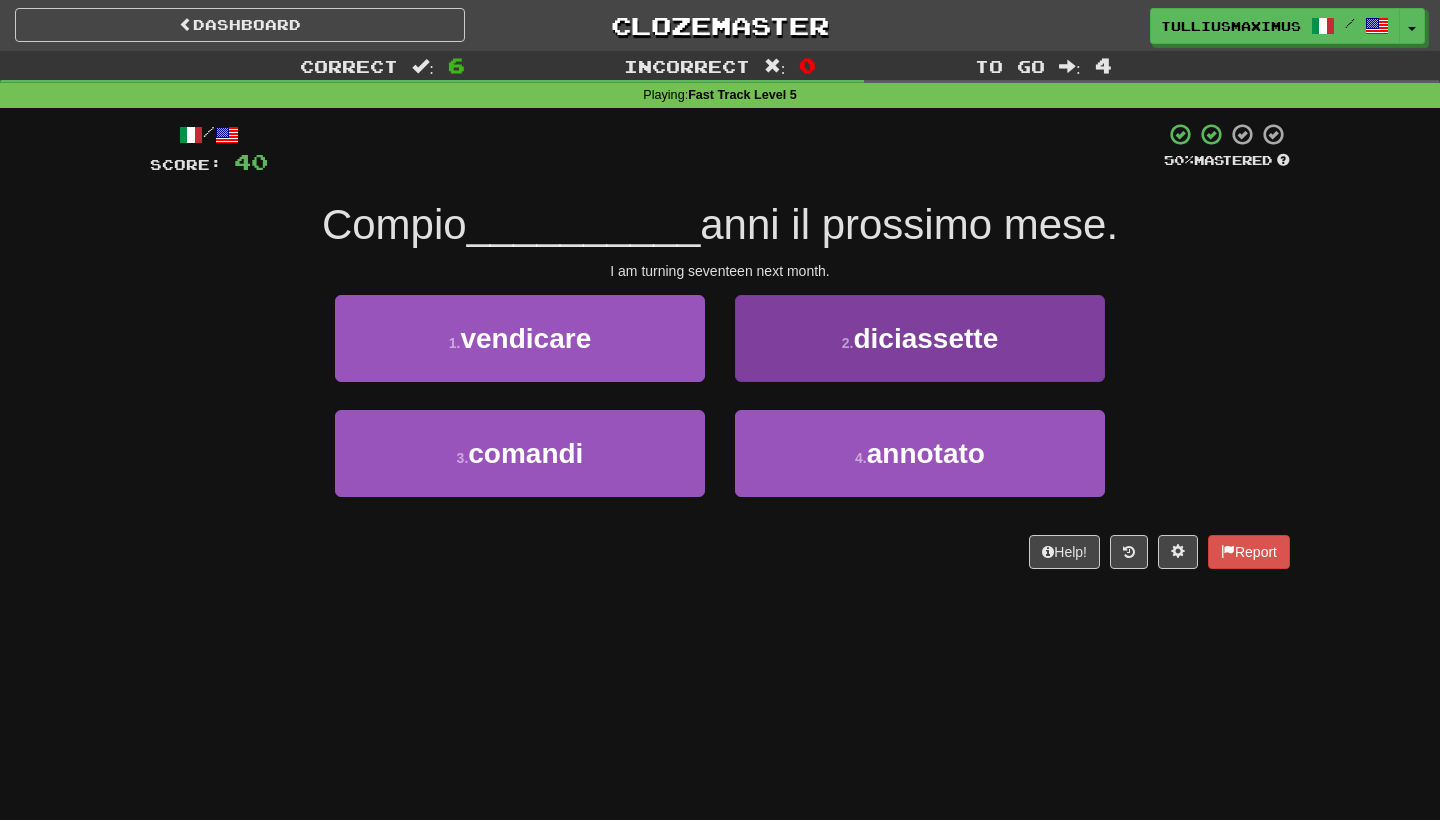 click on "2 .  diciassette" at bounding box center (920, 338) 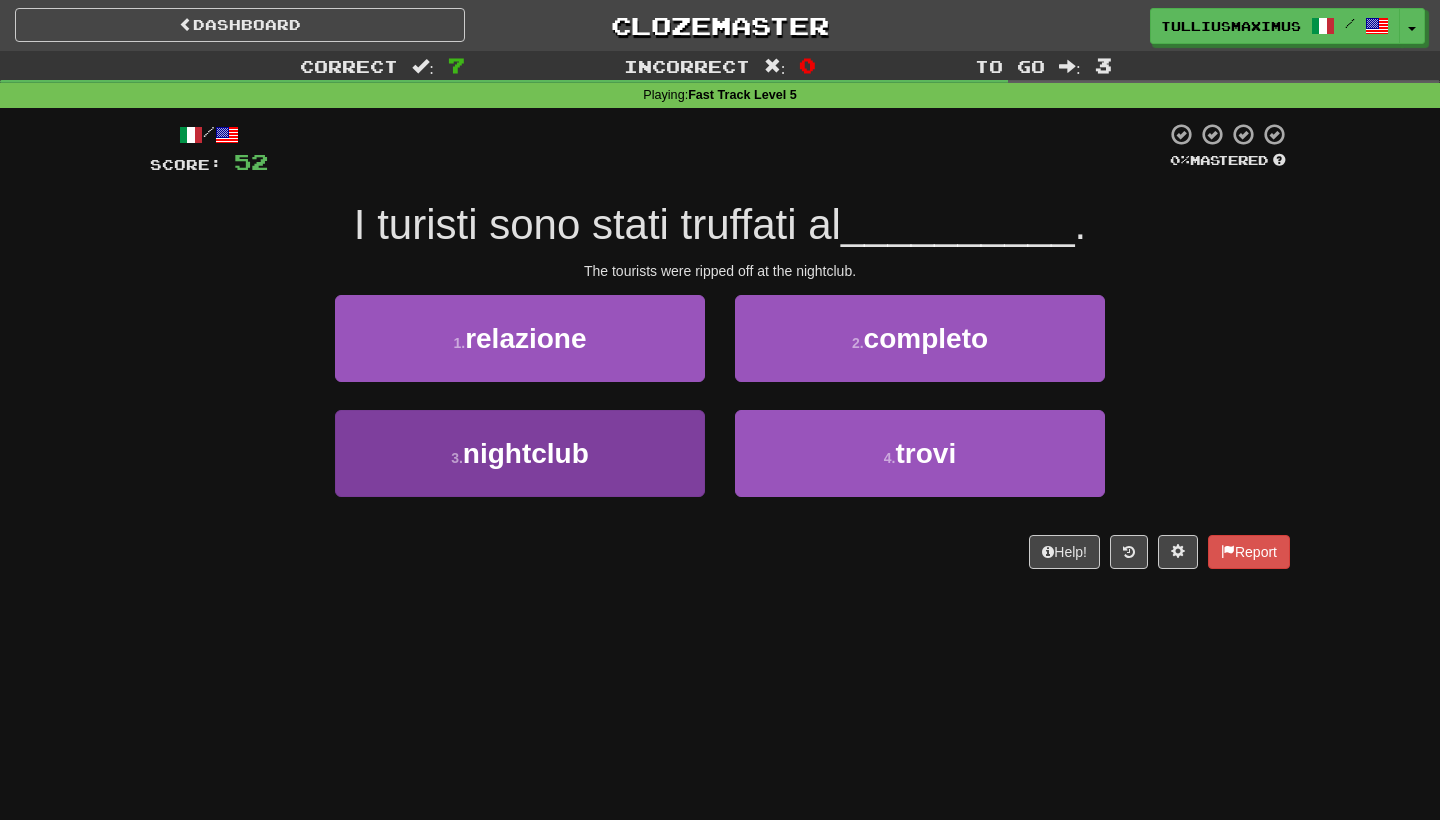 click on "3 .  nightclub" at bounding box center [520, 453] 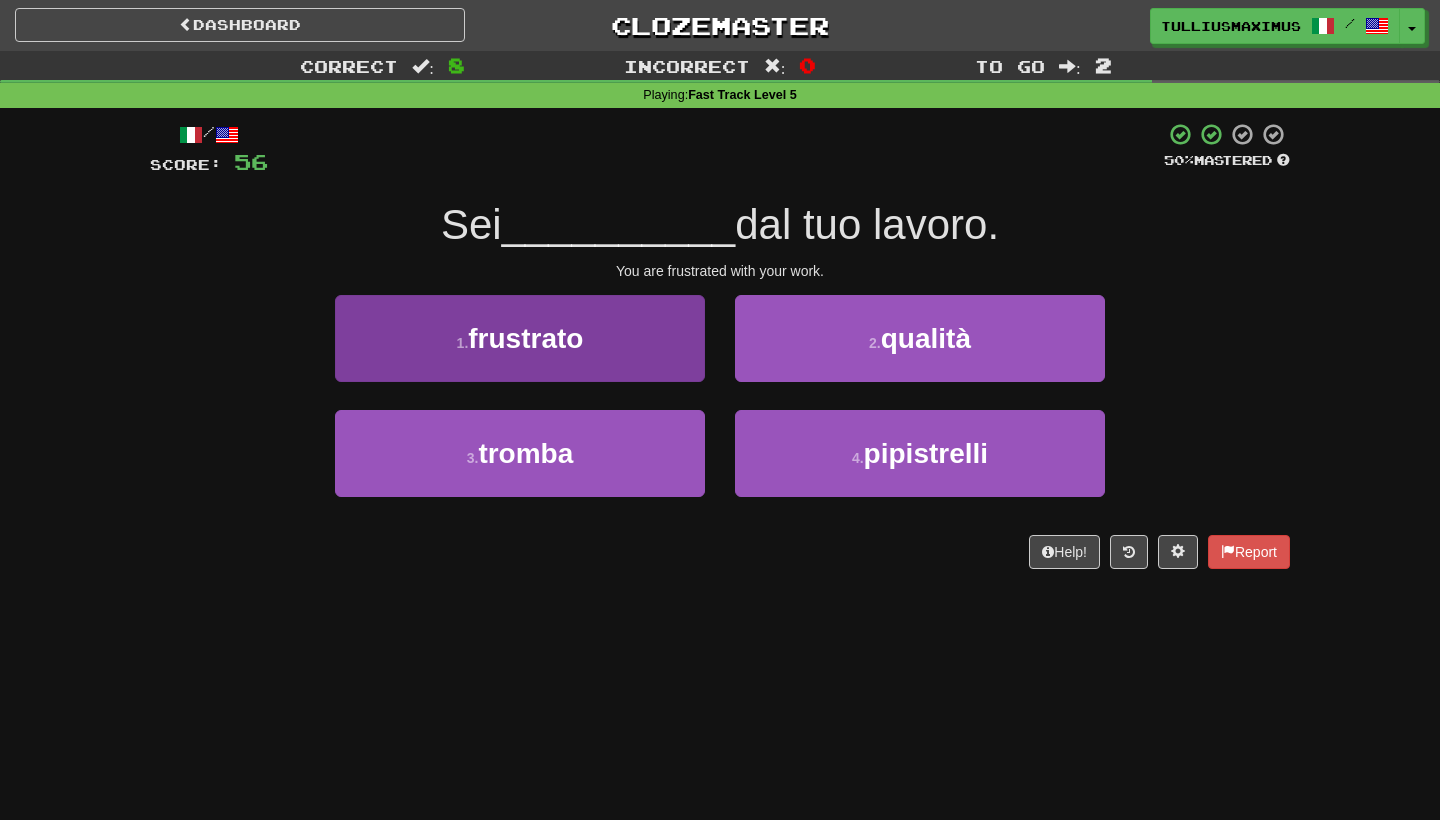 click on "1 .  frustrato" at bounding box center [520, 338] 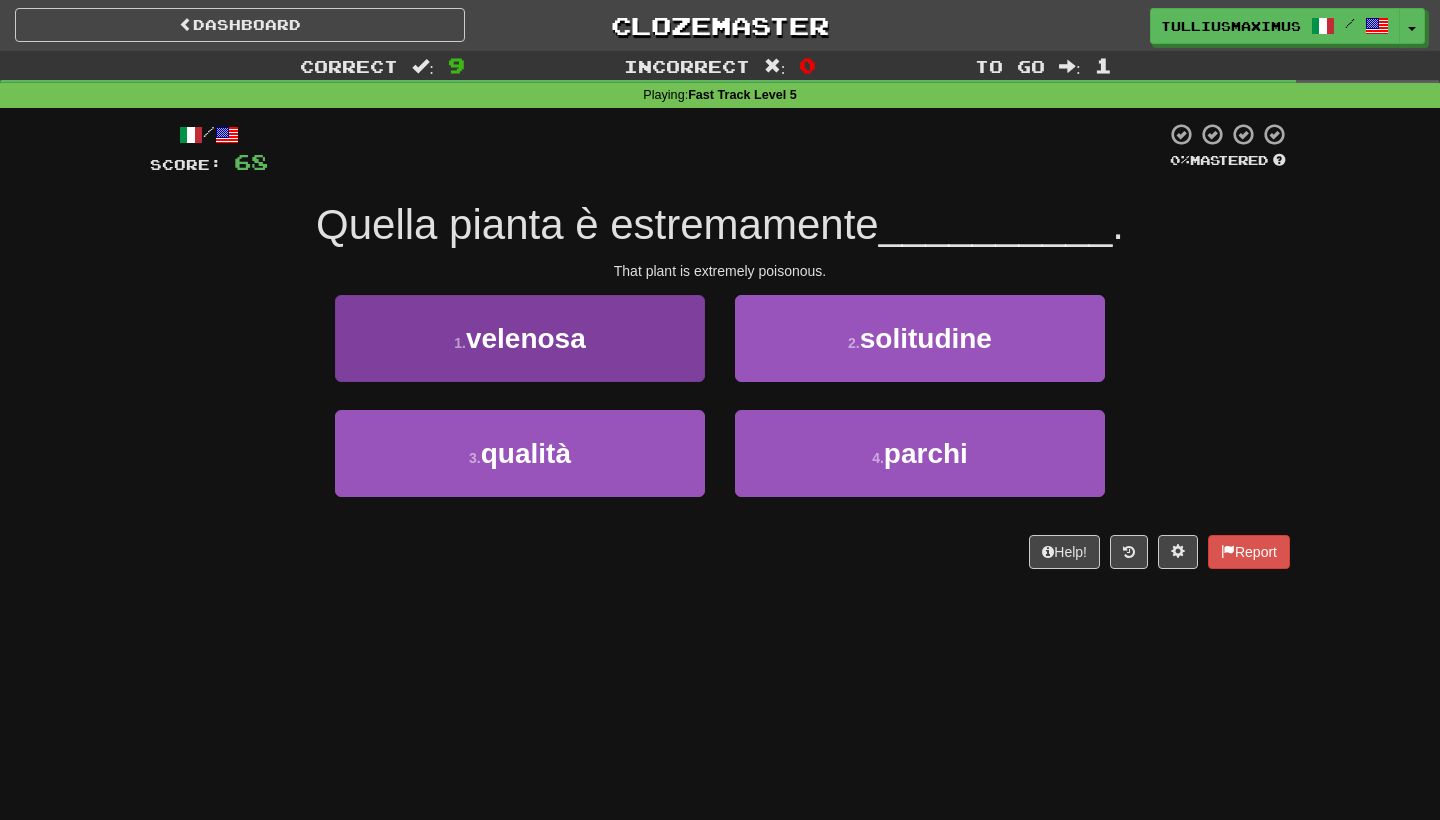 click on "1 .  velenosa" at bounding box center [520, 338] 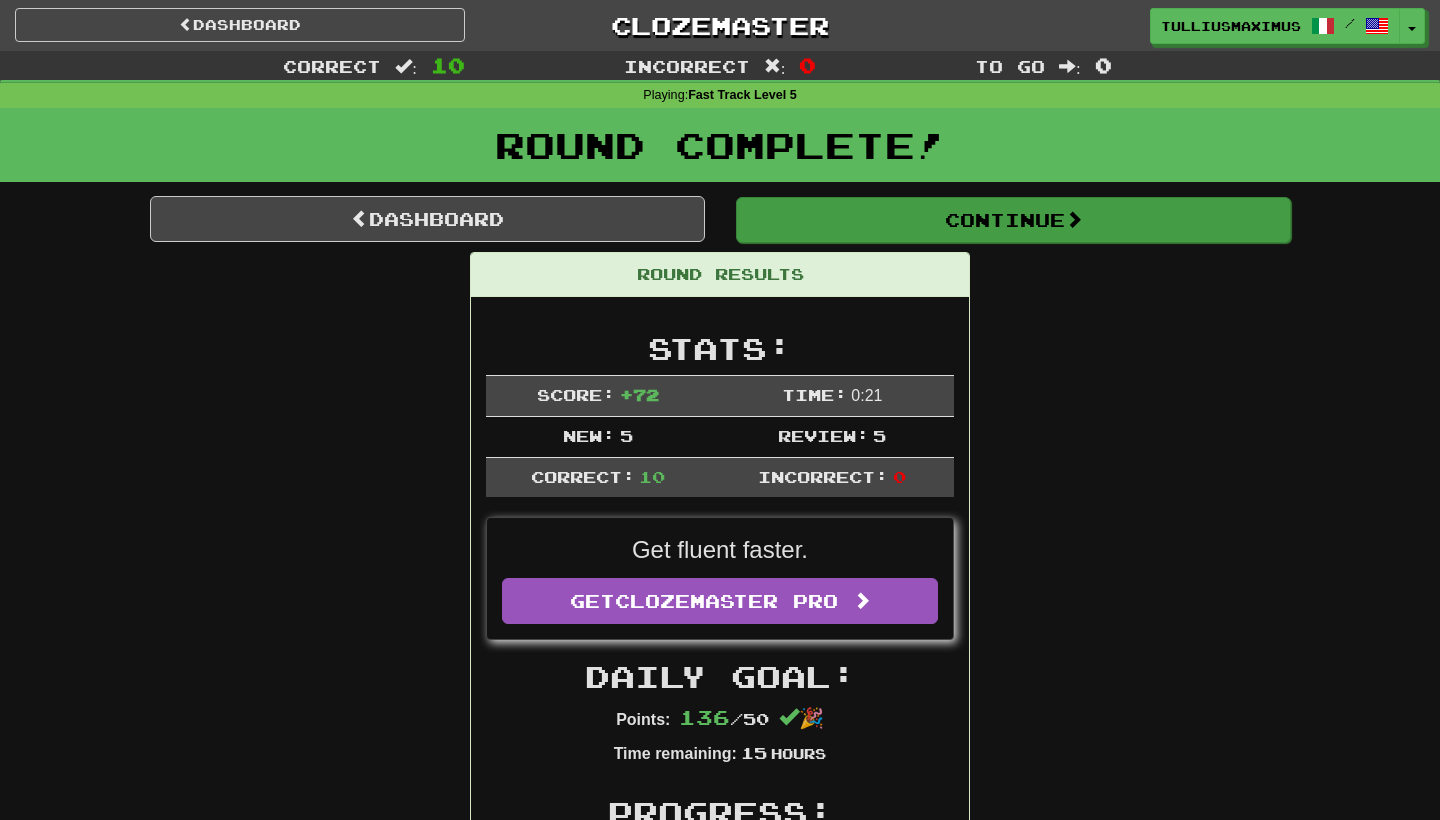 click on "Continue" at bounding box center (1013, 220) 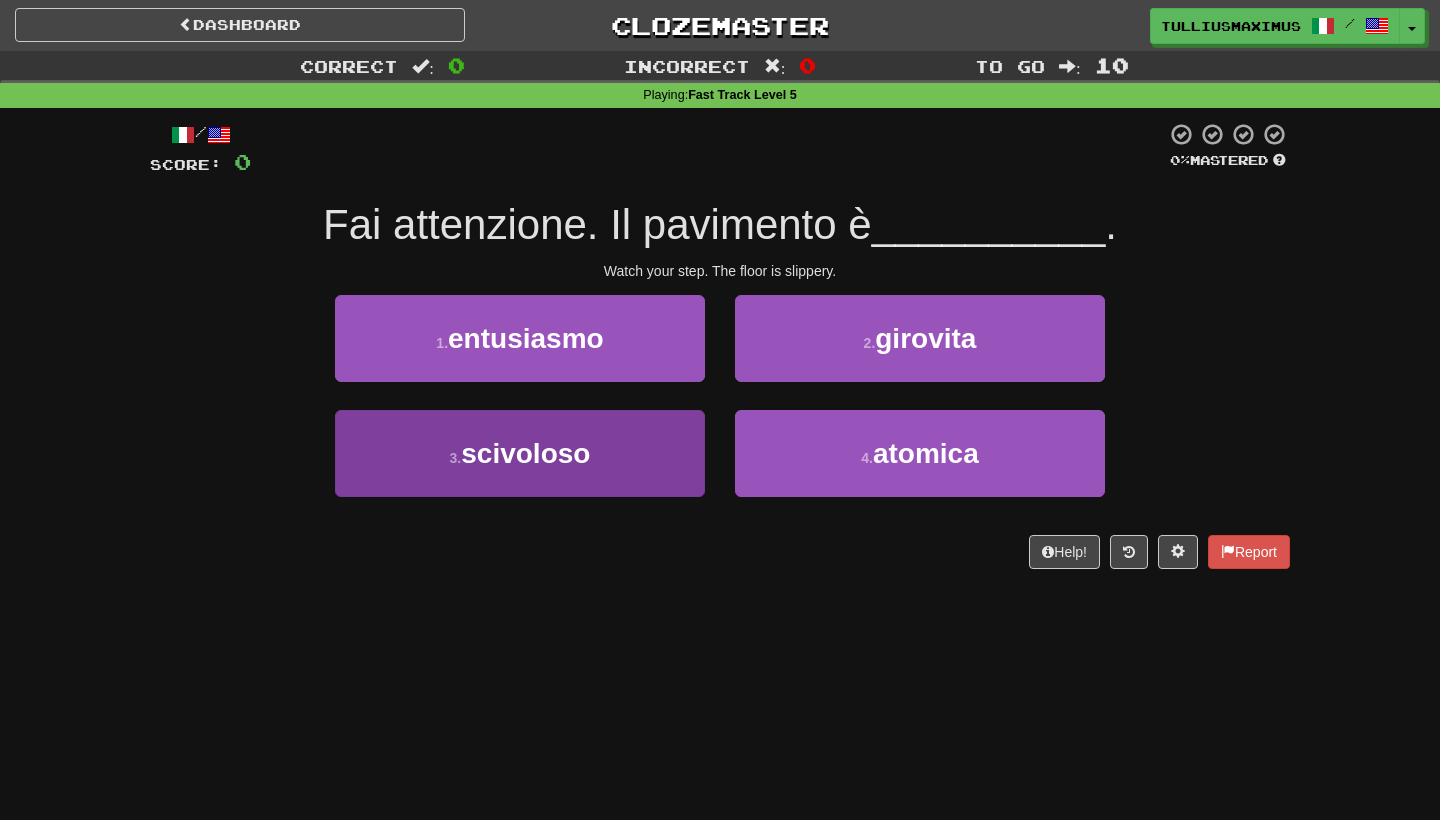 click on "3 .  scivoloso" at bounding box center (520, 453) 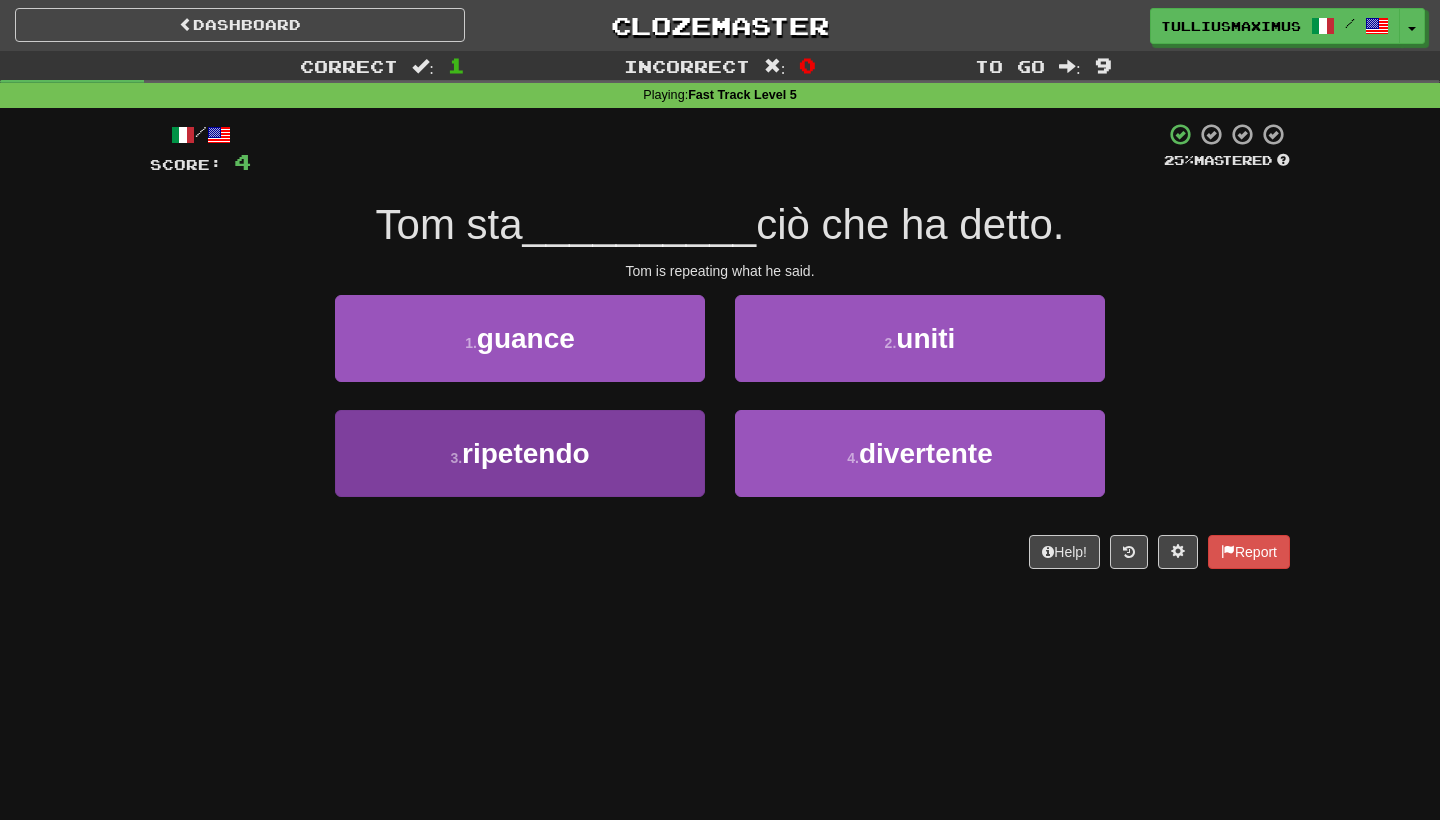 click on "3 .  ripetendo" at bounding box center [520, 453] 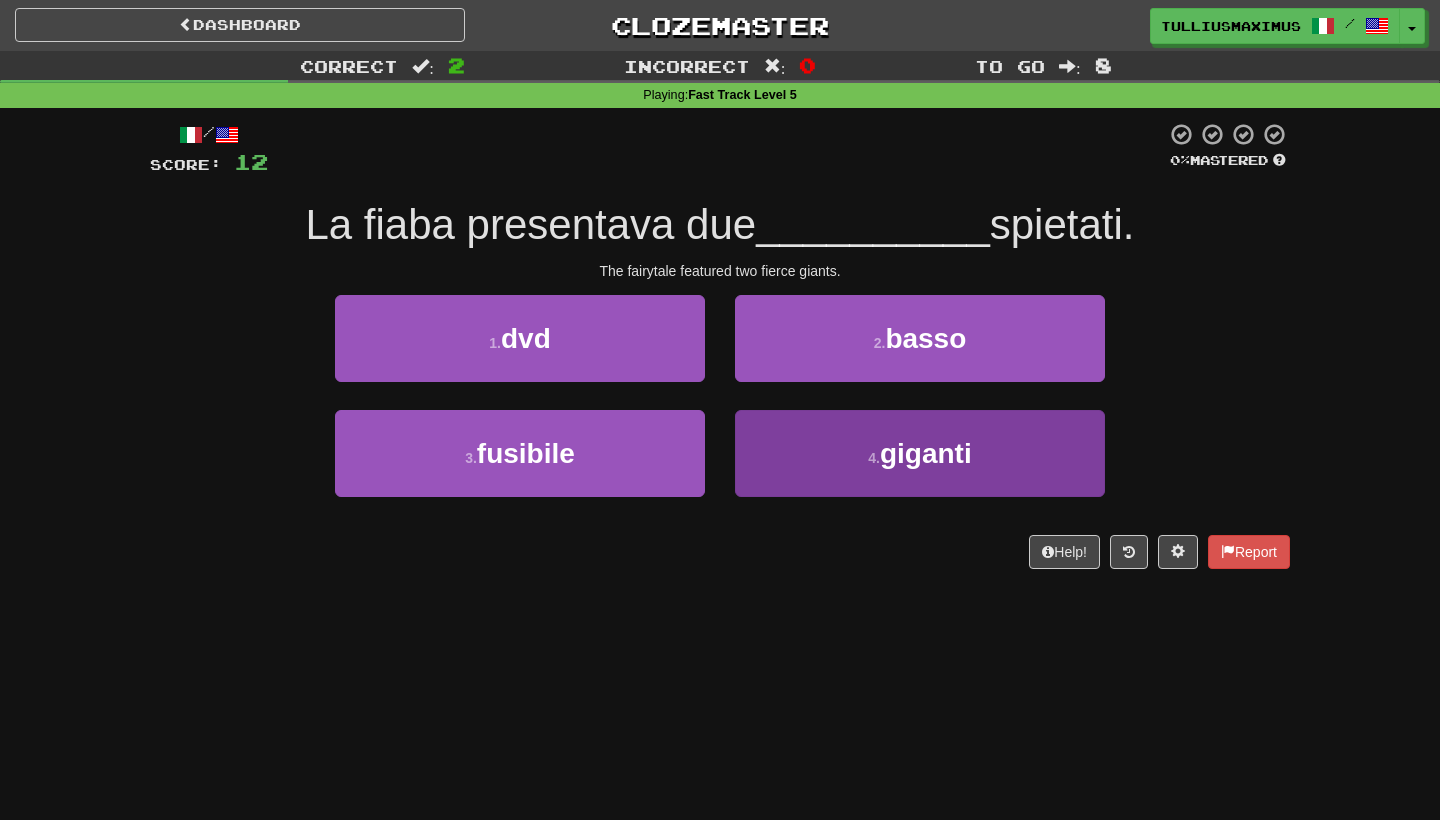 click on "4 .  giganti" at bounding box center (920, 453) 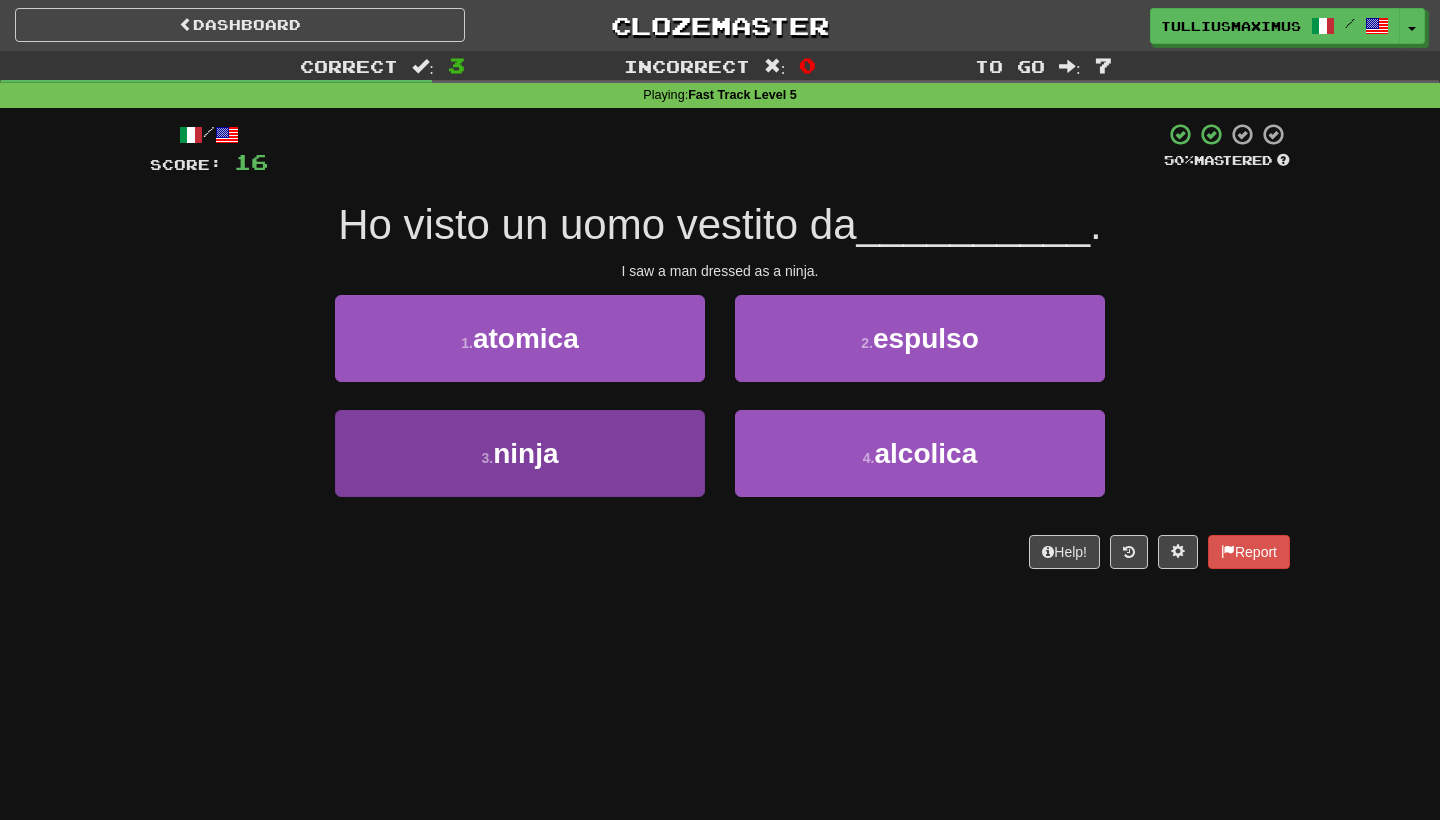 click on "3 .  ninja" at bounding box center (520, 453) 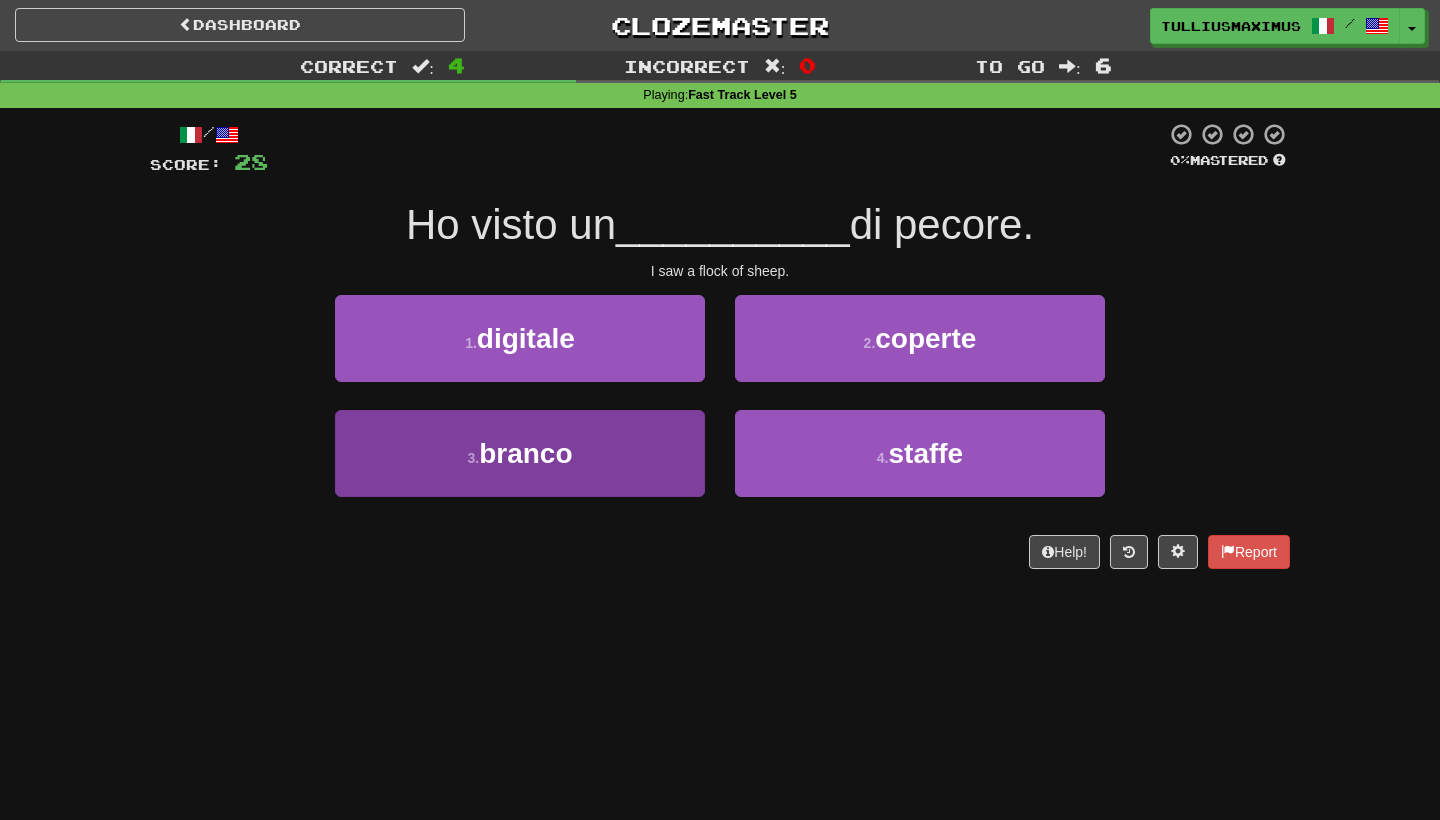 click on "3 .  branco" at bounding box center [520, 453] 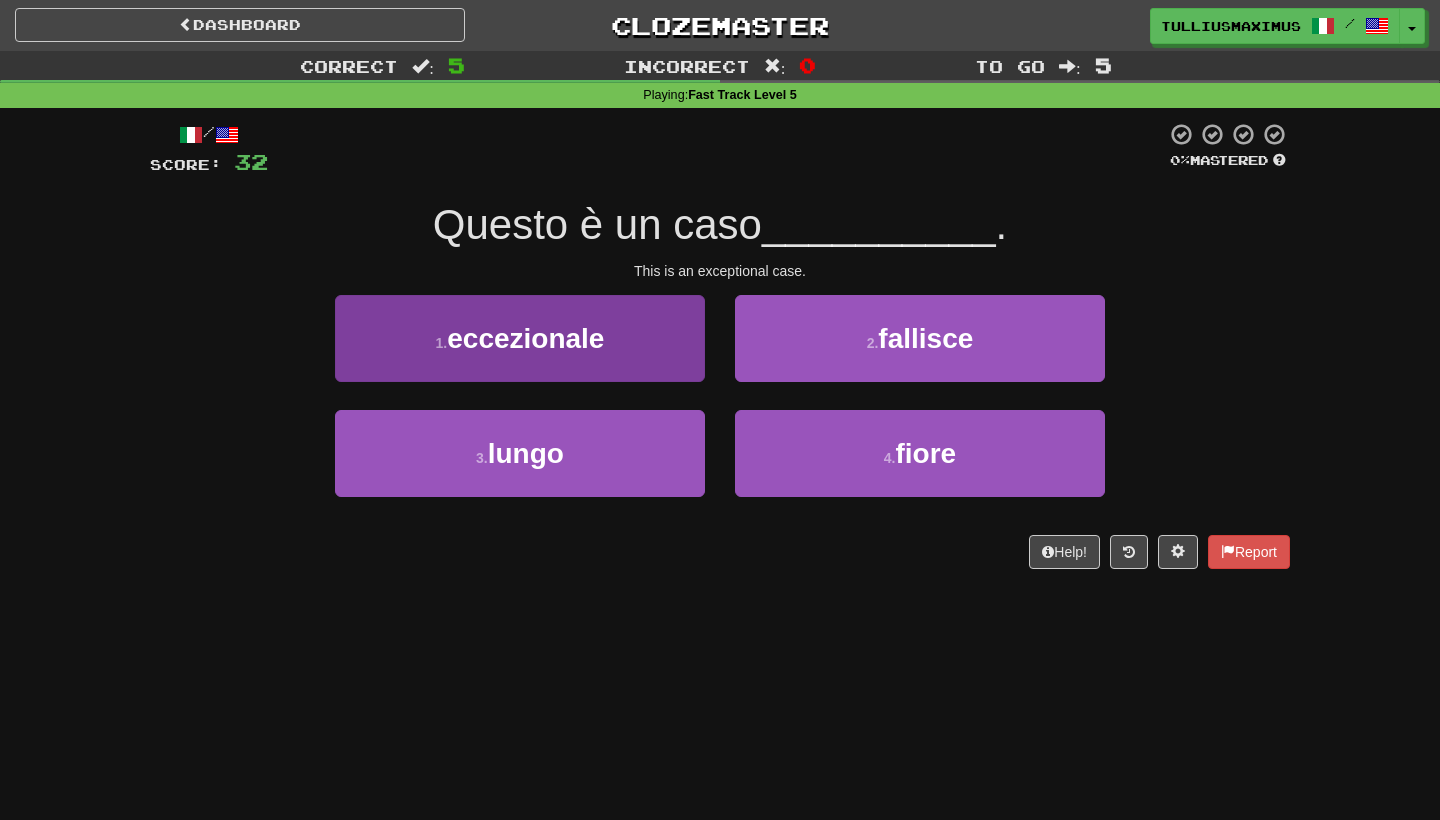 click on "1 .  eccezionale" at bounding box center (520, 338) 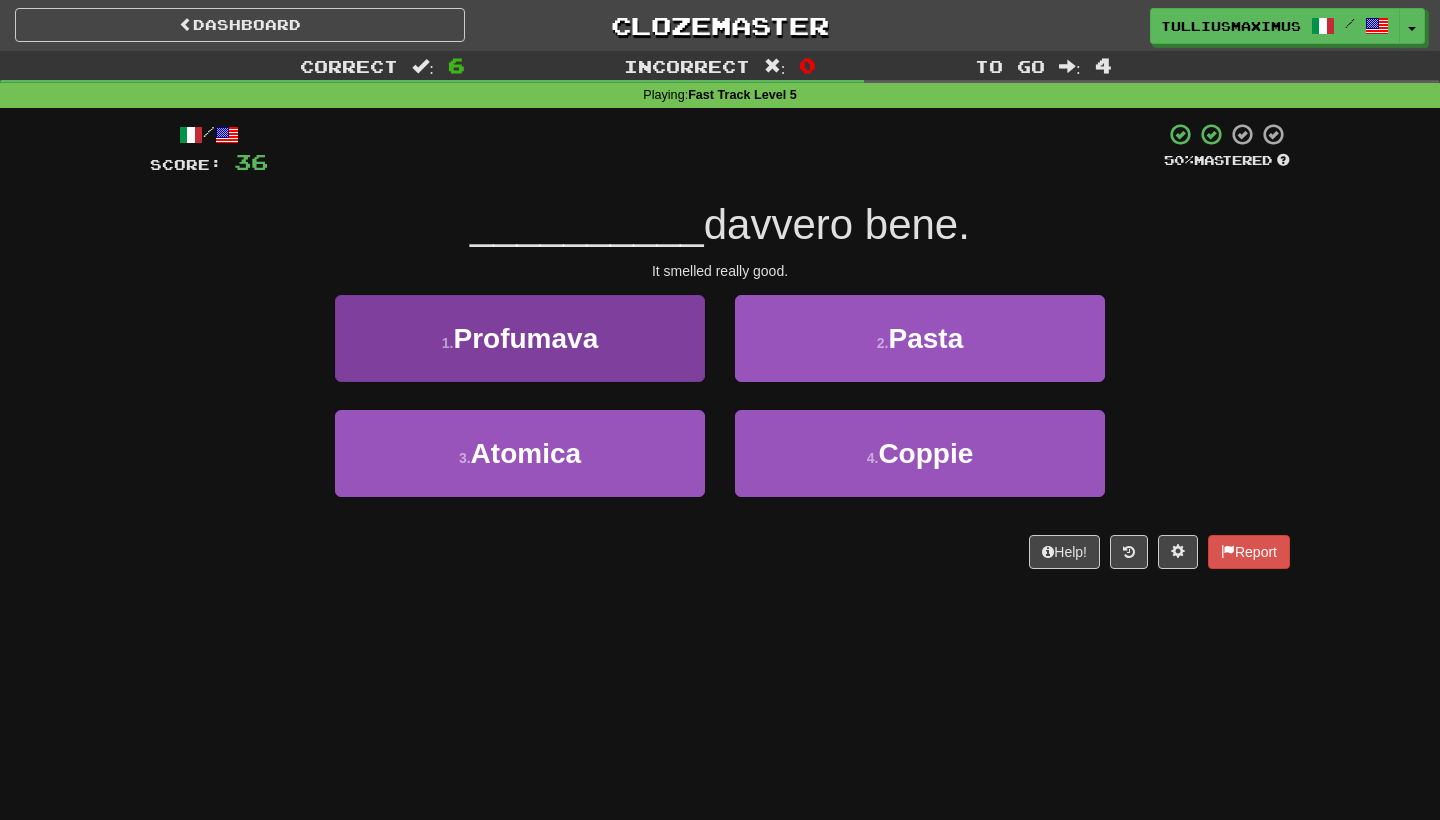 click on "1 .  Profumava" at bounding box center [520, 338] 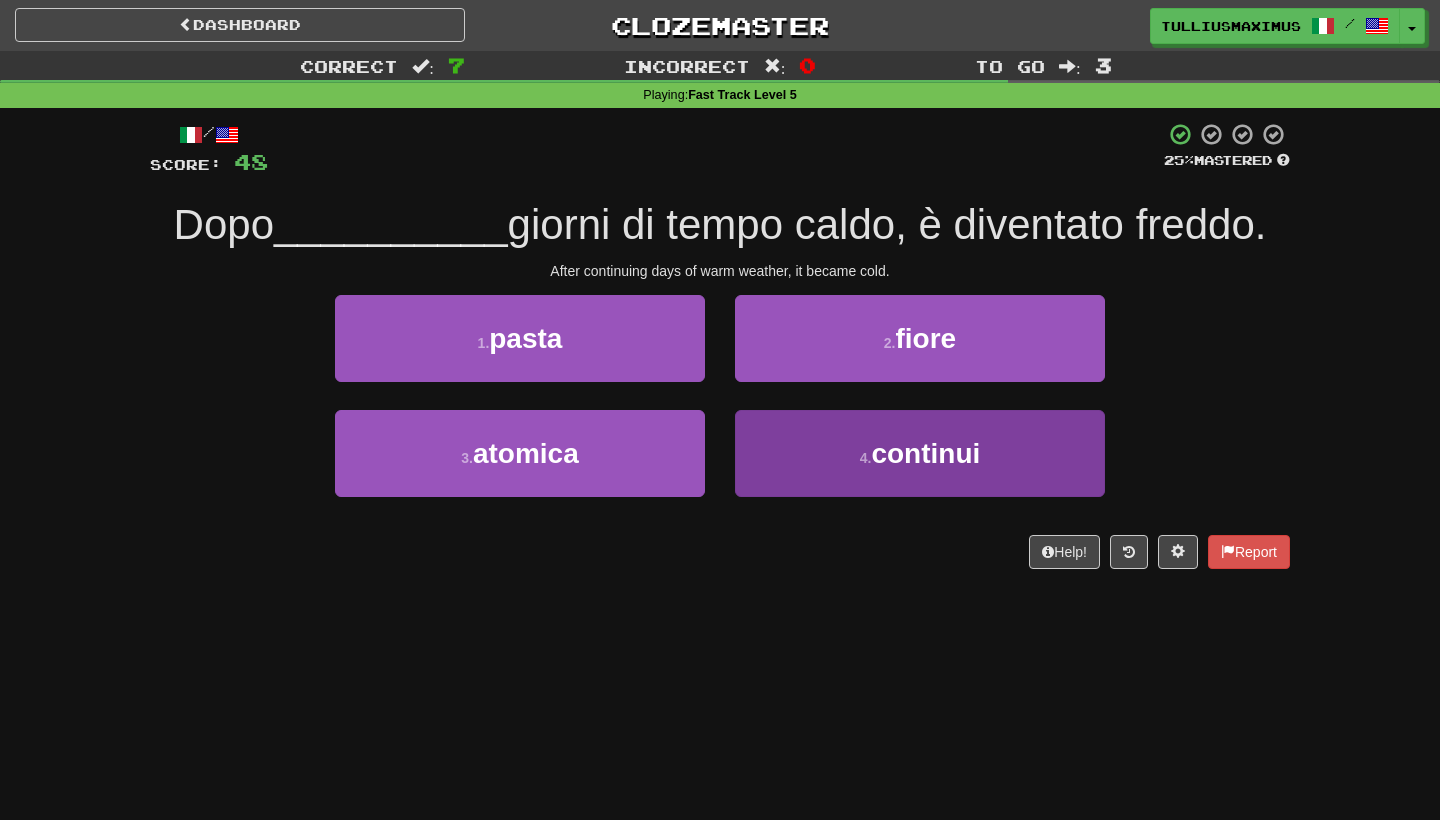 click on "4 .  continui" at bounding box center [920, 453] 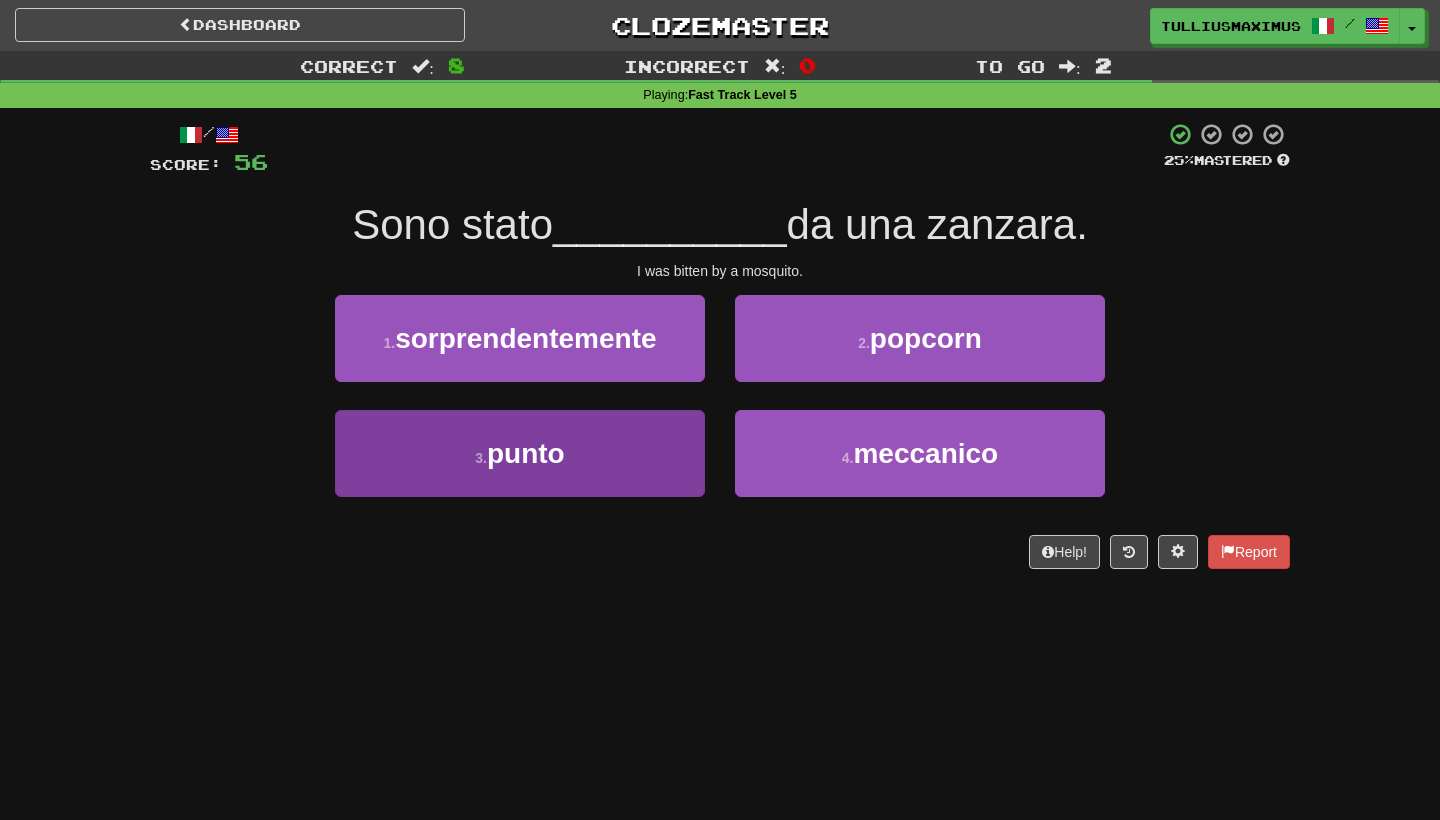 click on "3 .  punto" at bounding box center [520, 453] 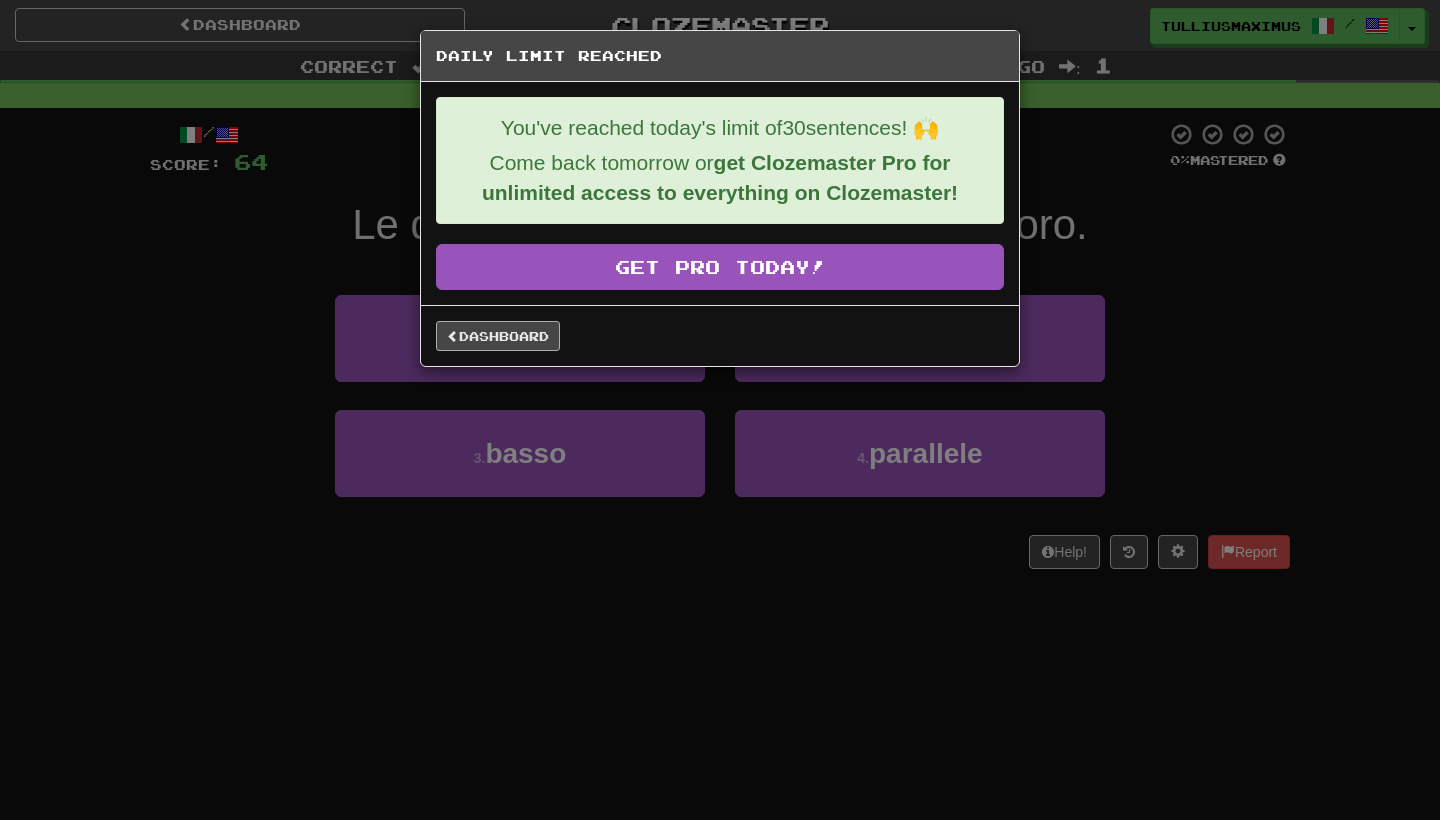 click on "Dashboard" at bounding box center [498, 336] 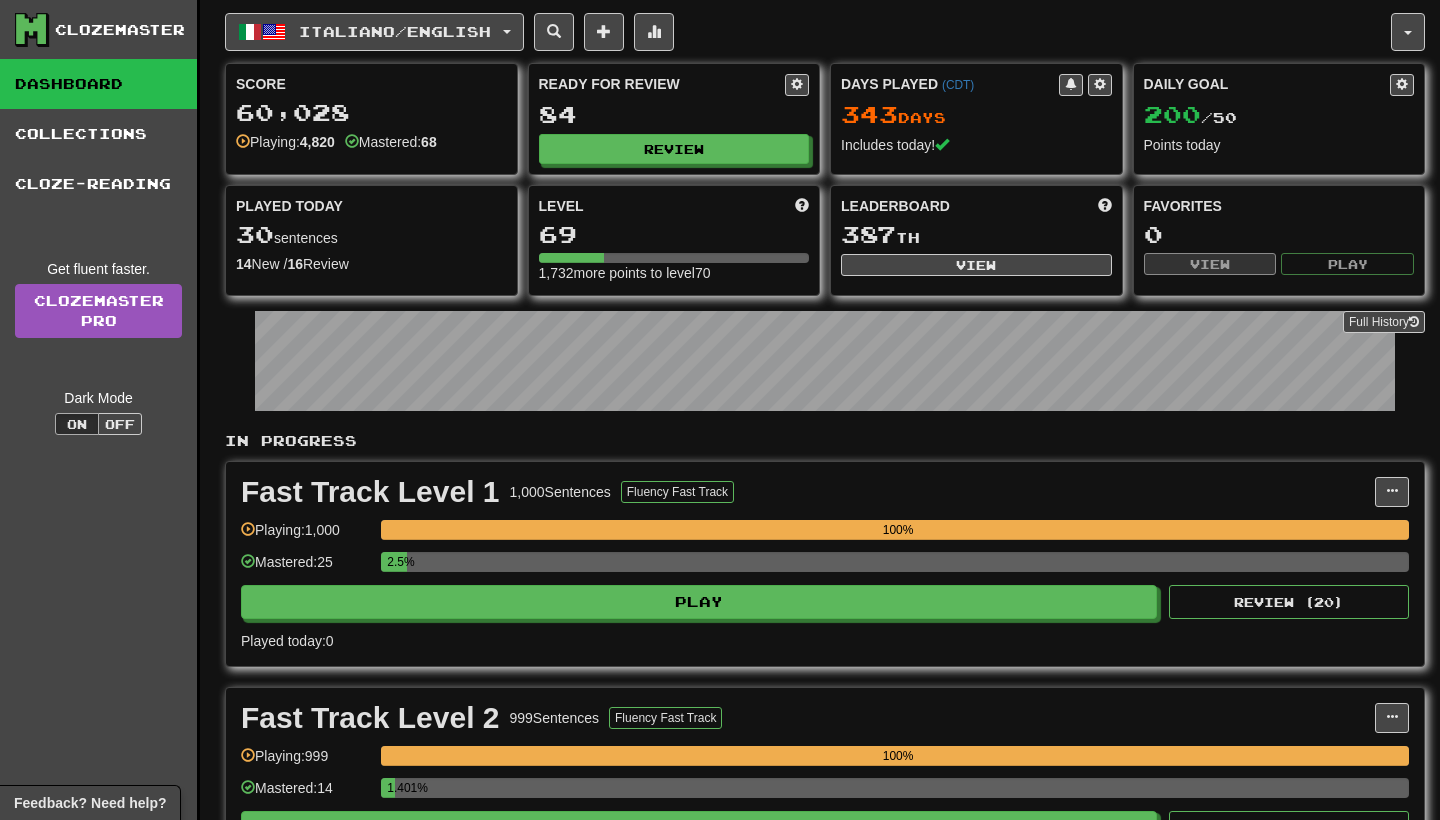 scroll, scrollTop: 0, scrollLeft: 0, axis: both 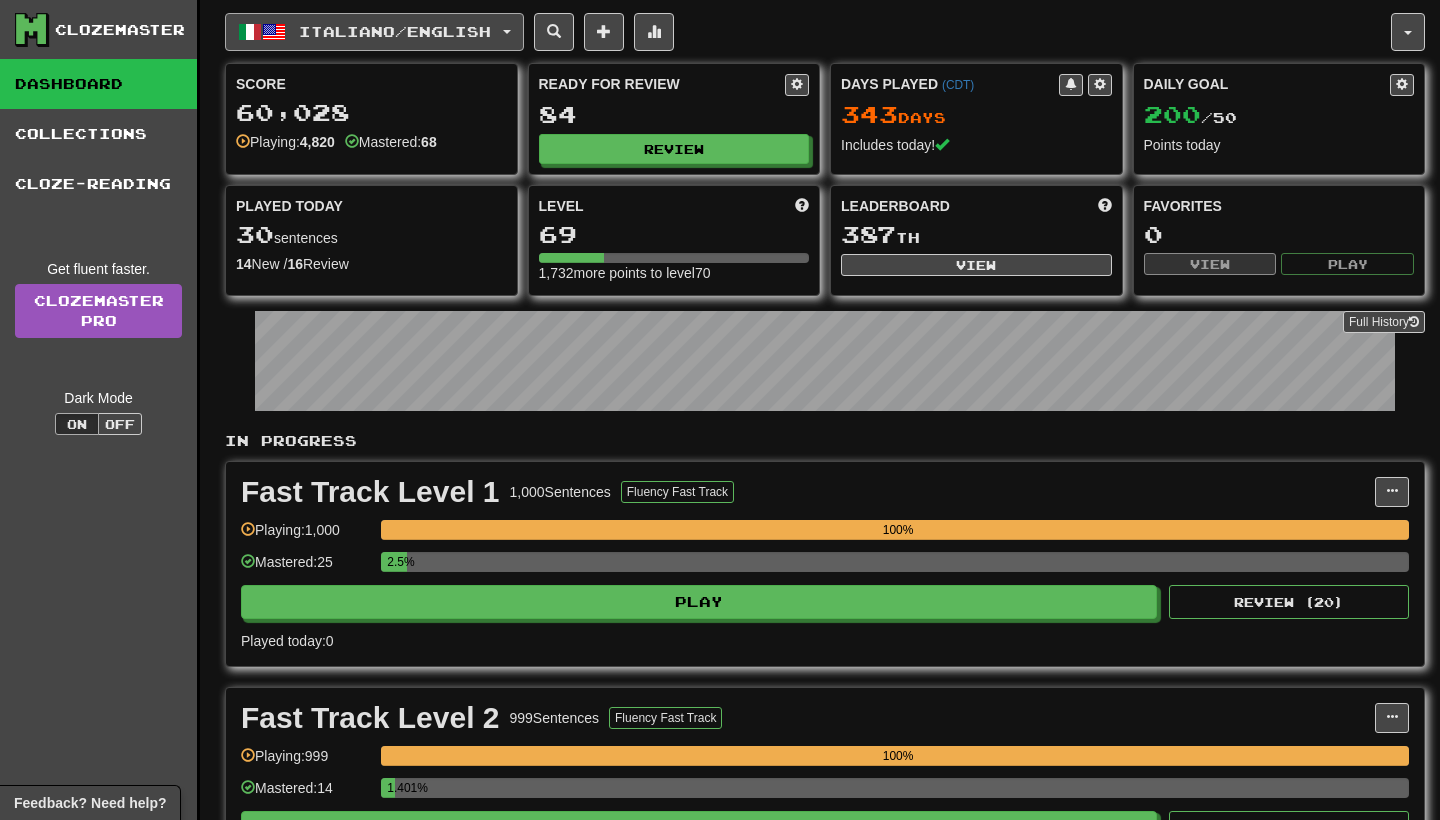click on "Italiano  /  English" at bounding box center [395, 31] 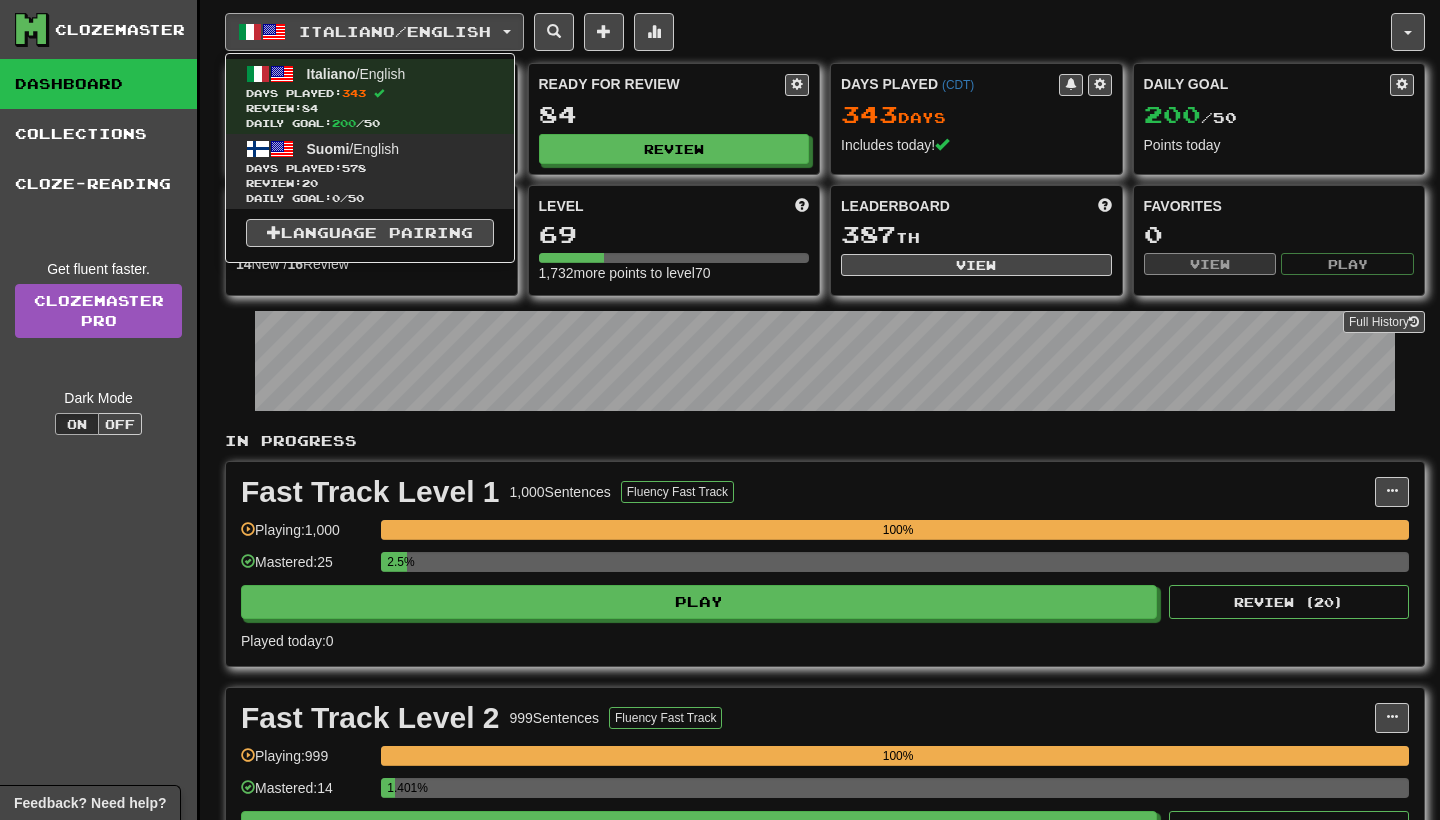 click on "Suomi  /  English Days Played:  578   Review:  20 Daily Goal:  0  /  50" at bounding box center [370, 171] 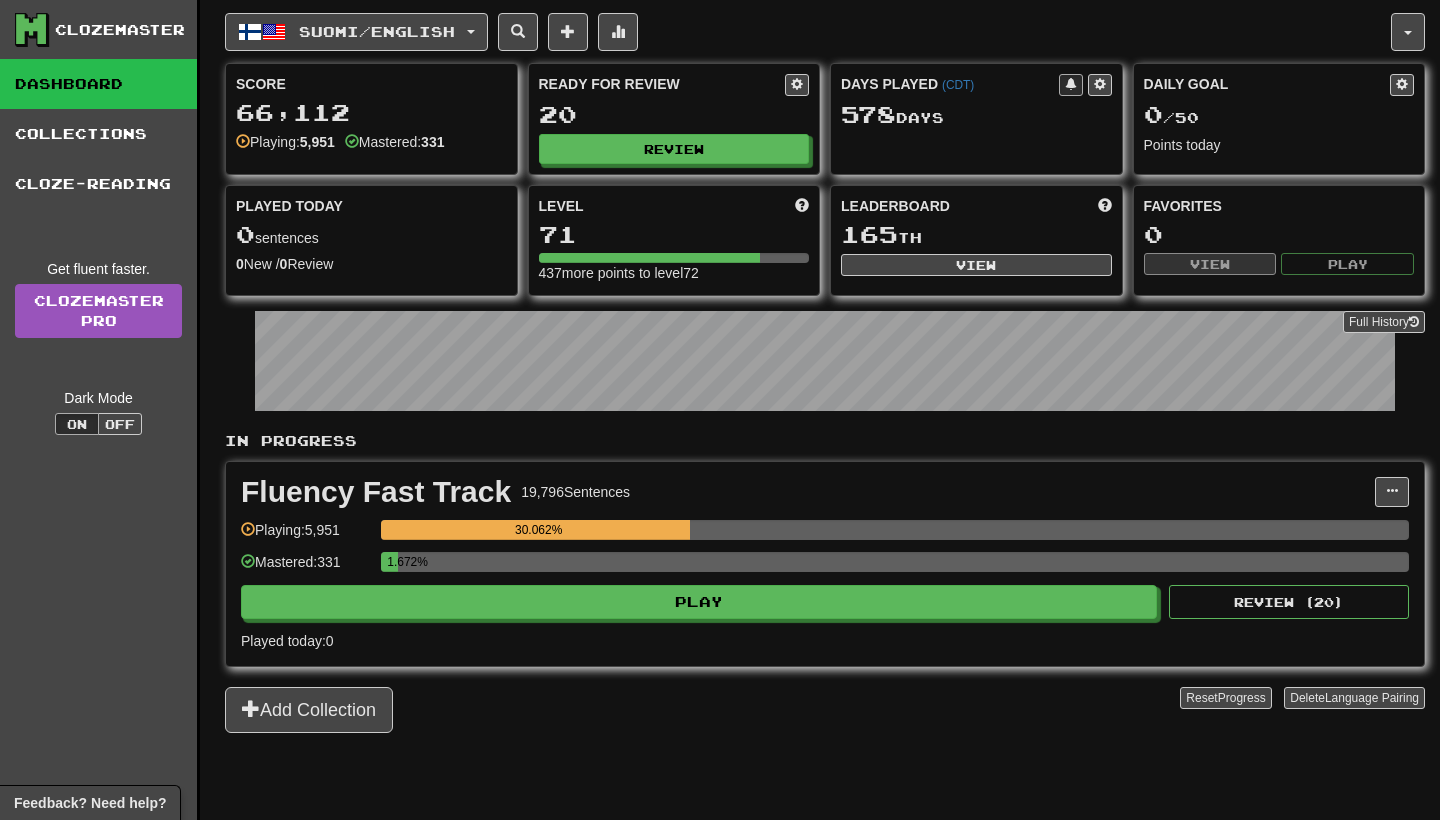 scroll, scrollTop: 0, scrollLeft: 0, axis: both 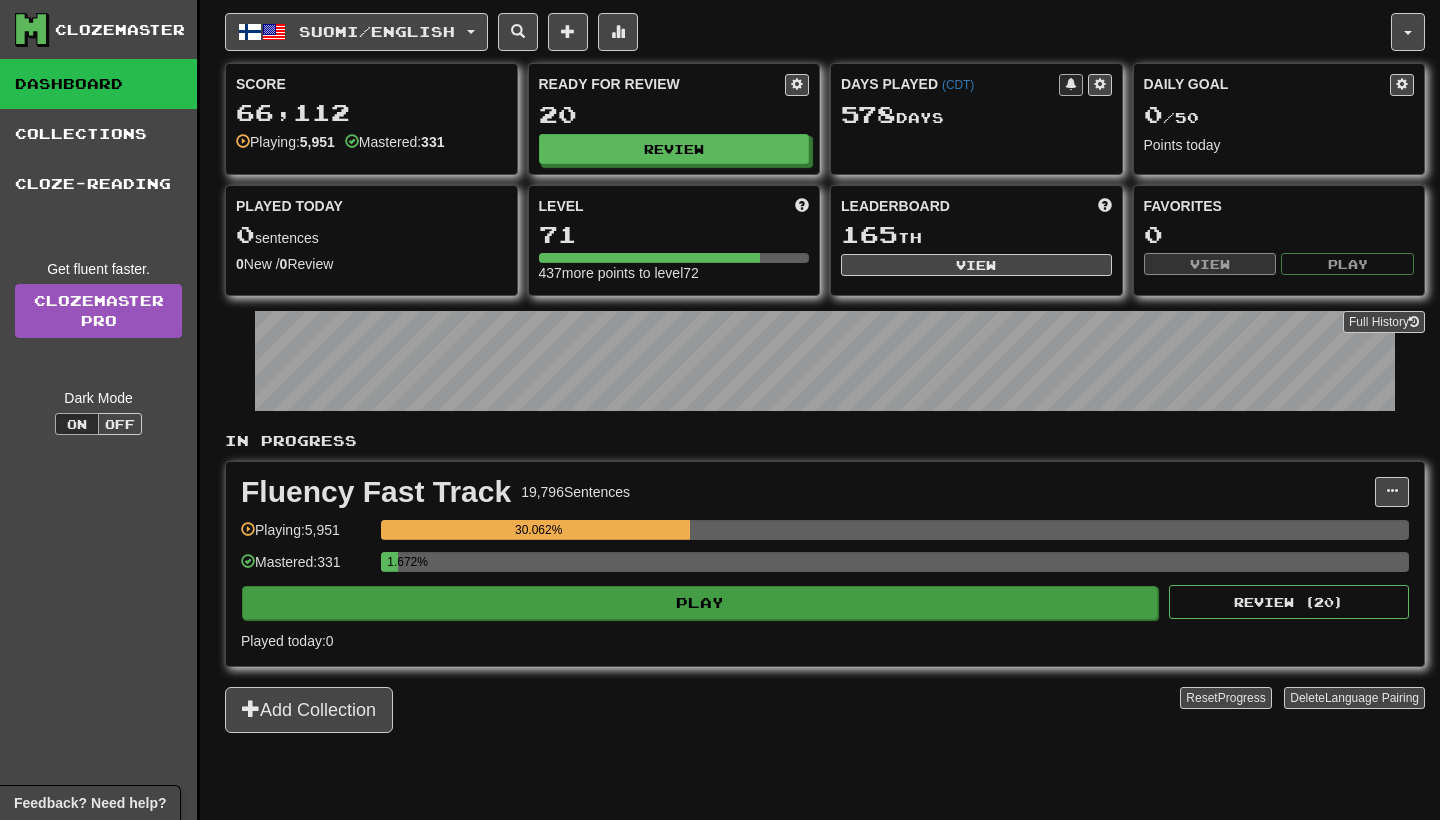 click on "Play" at bounding box center [700, 603] 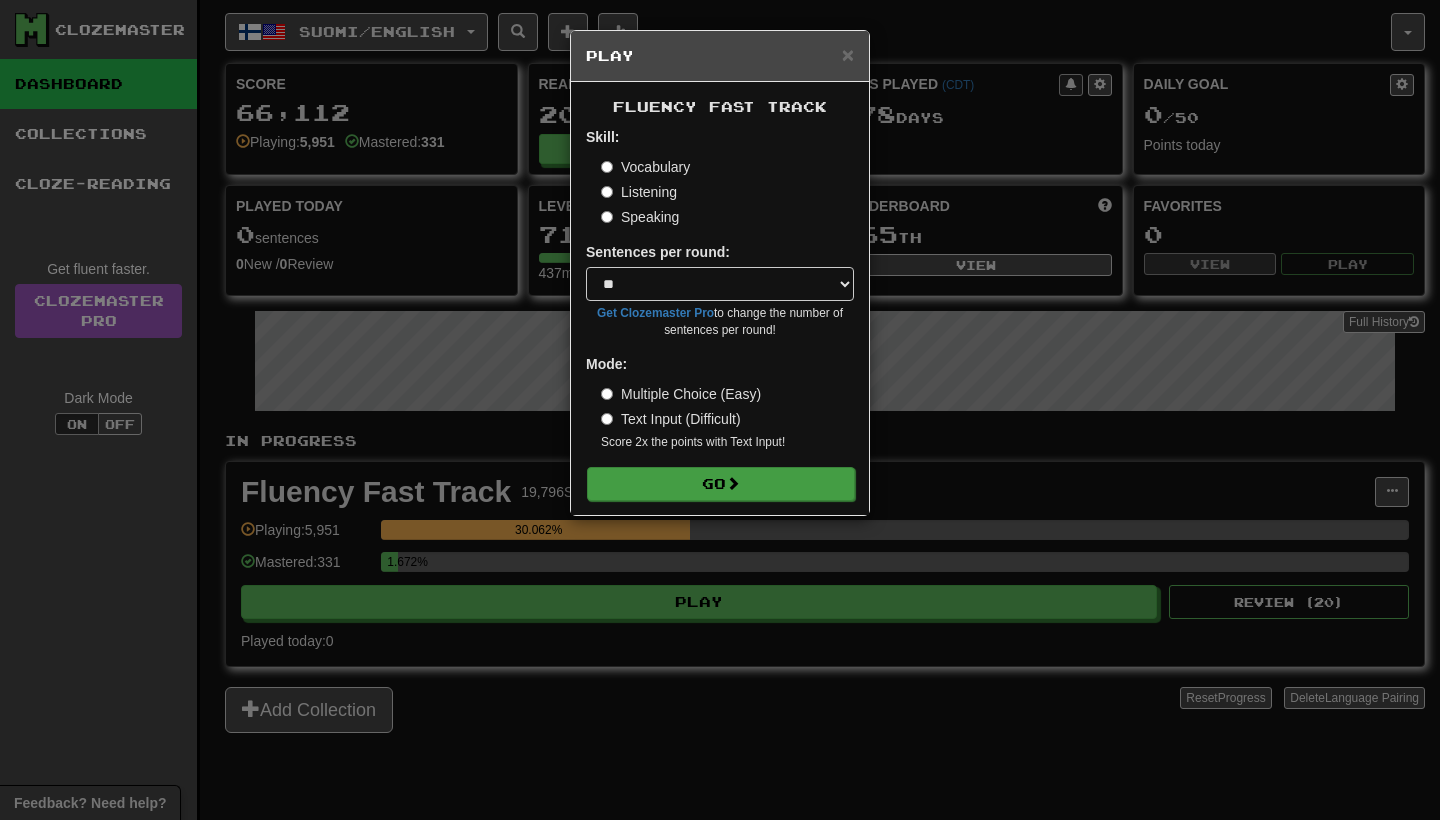 click on "Go" at bounding box center (721, 484) 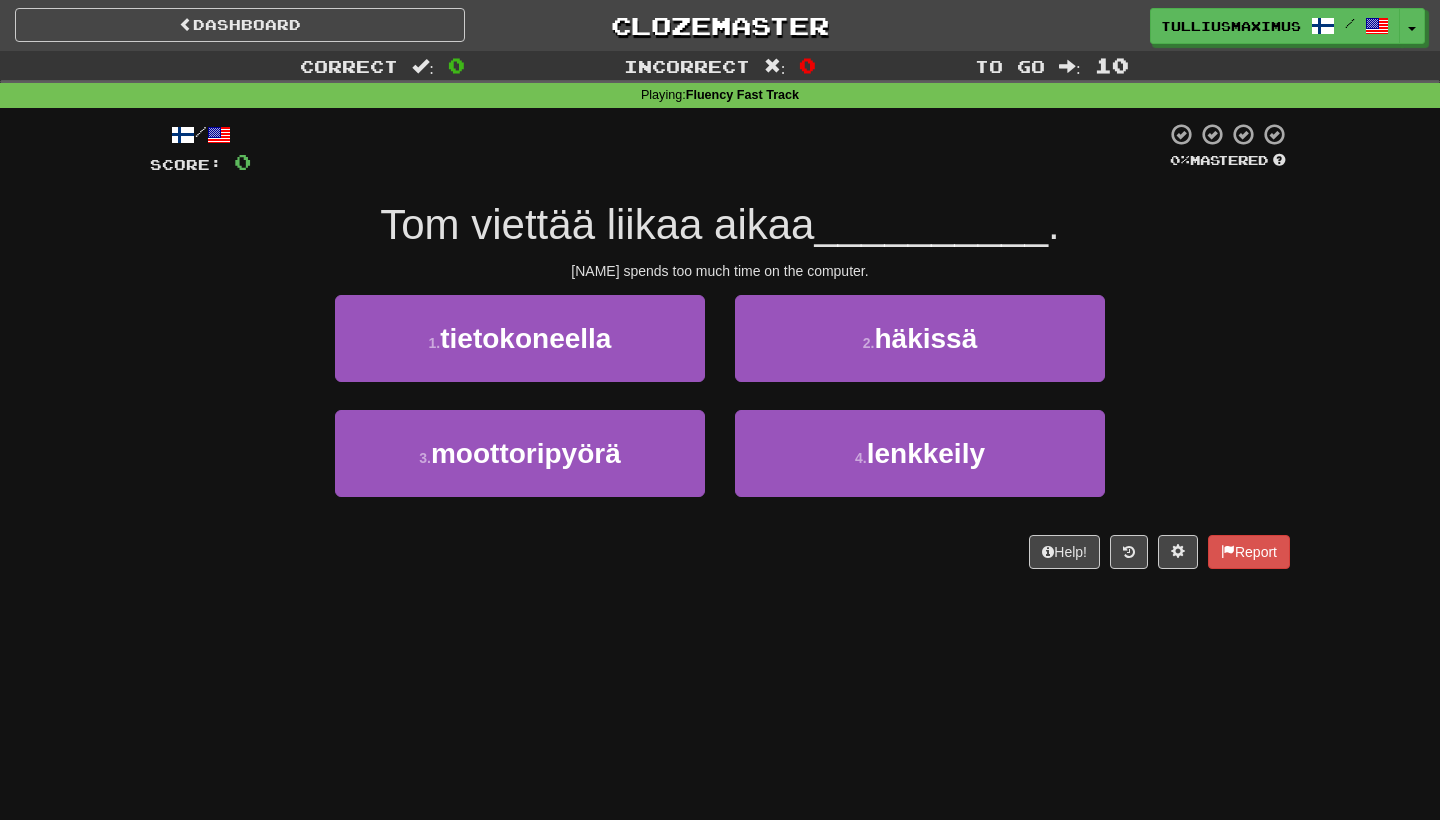 scroll, scrollTop: 0, scrollLeft: 0, axis: both 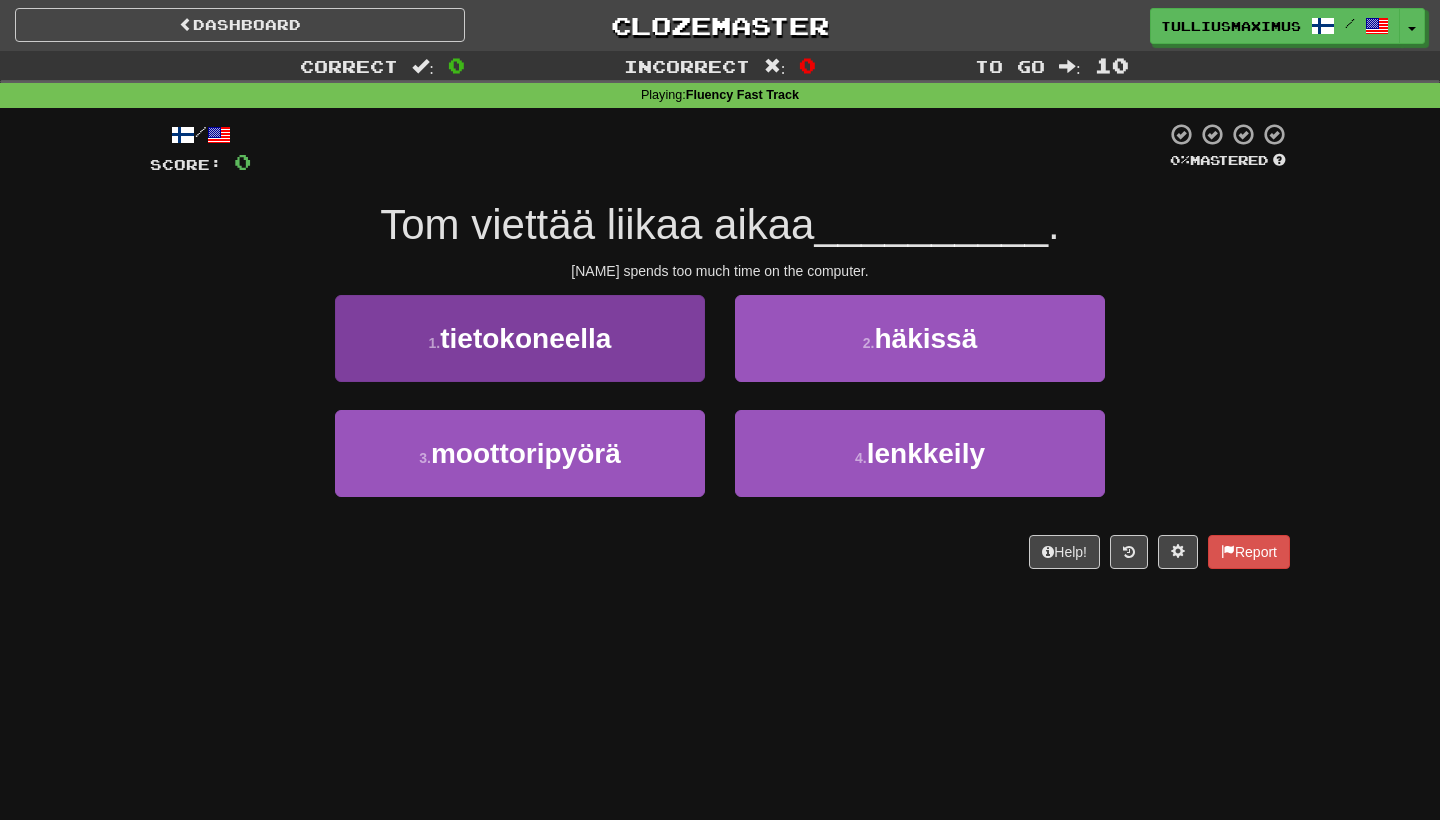 click on "1 .  tietokoneella" at bounding box center (520, 338) 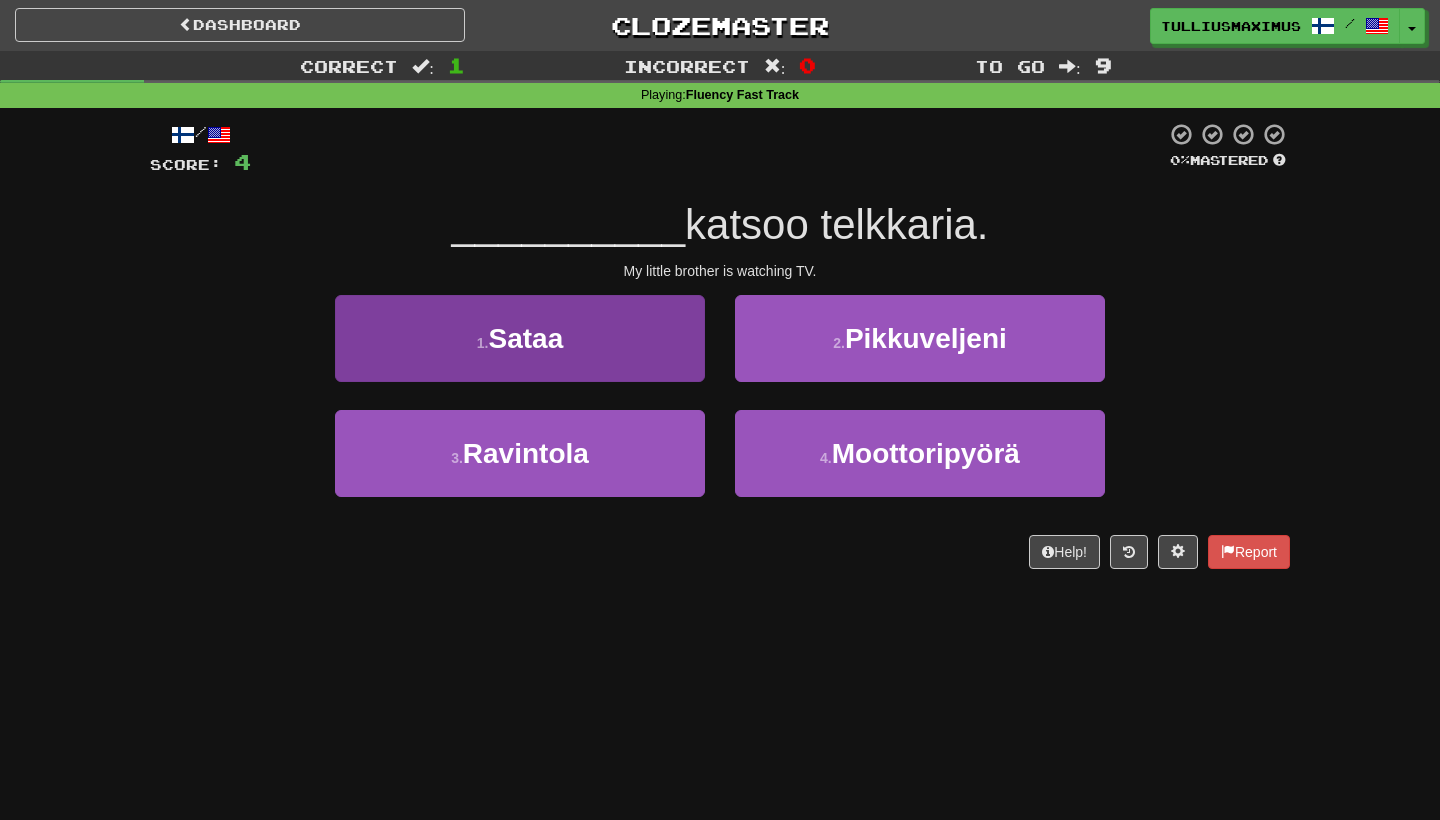 click on "1 .  Sataa" at bounding box center (520, 338) 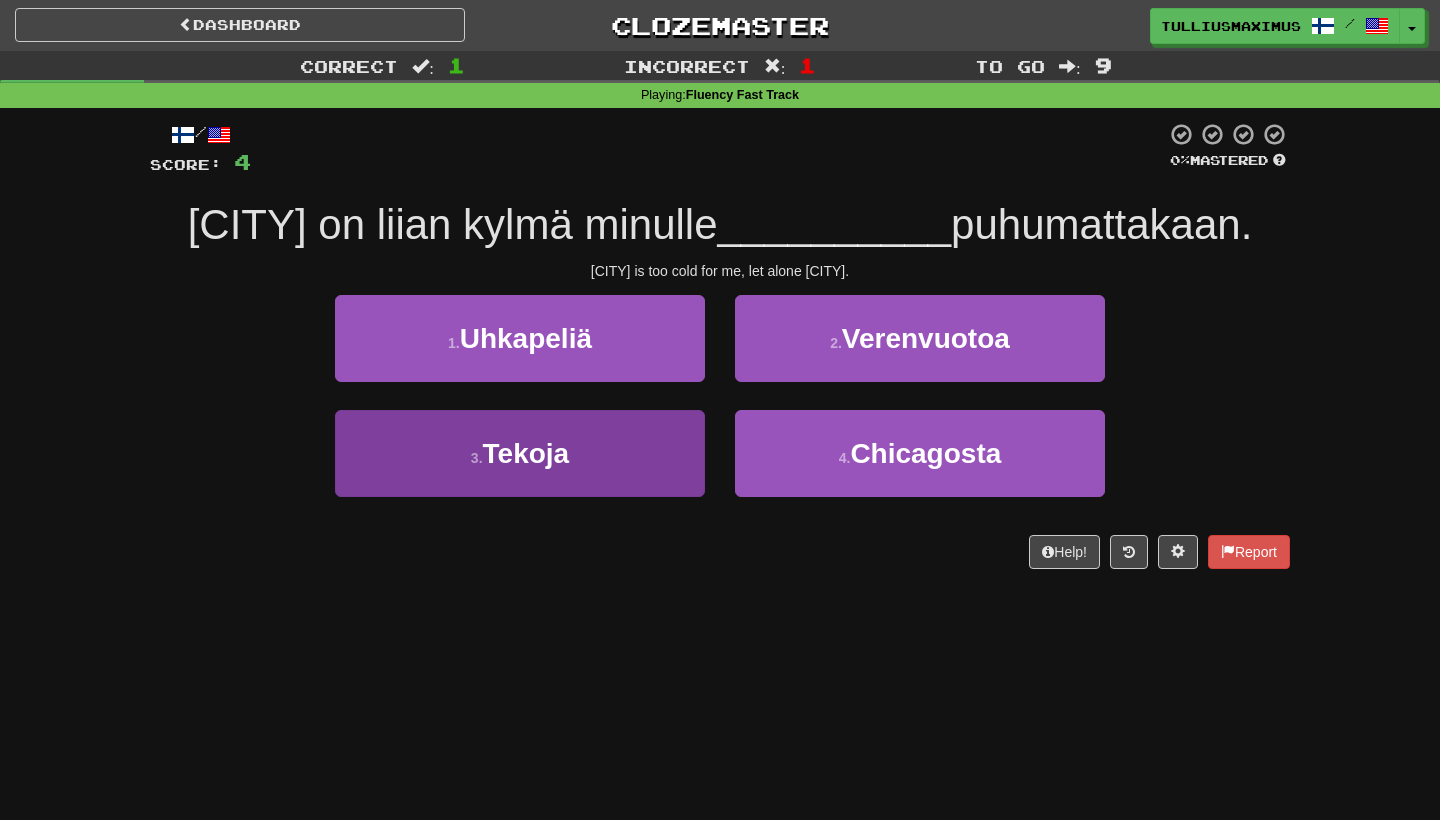 click on "3 .  Tekoja" at bounding box center [520, 453] 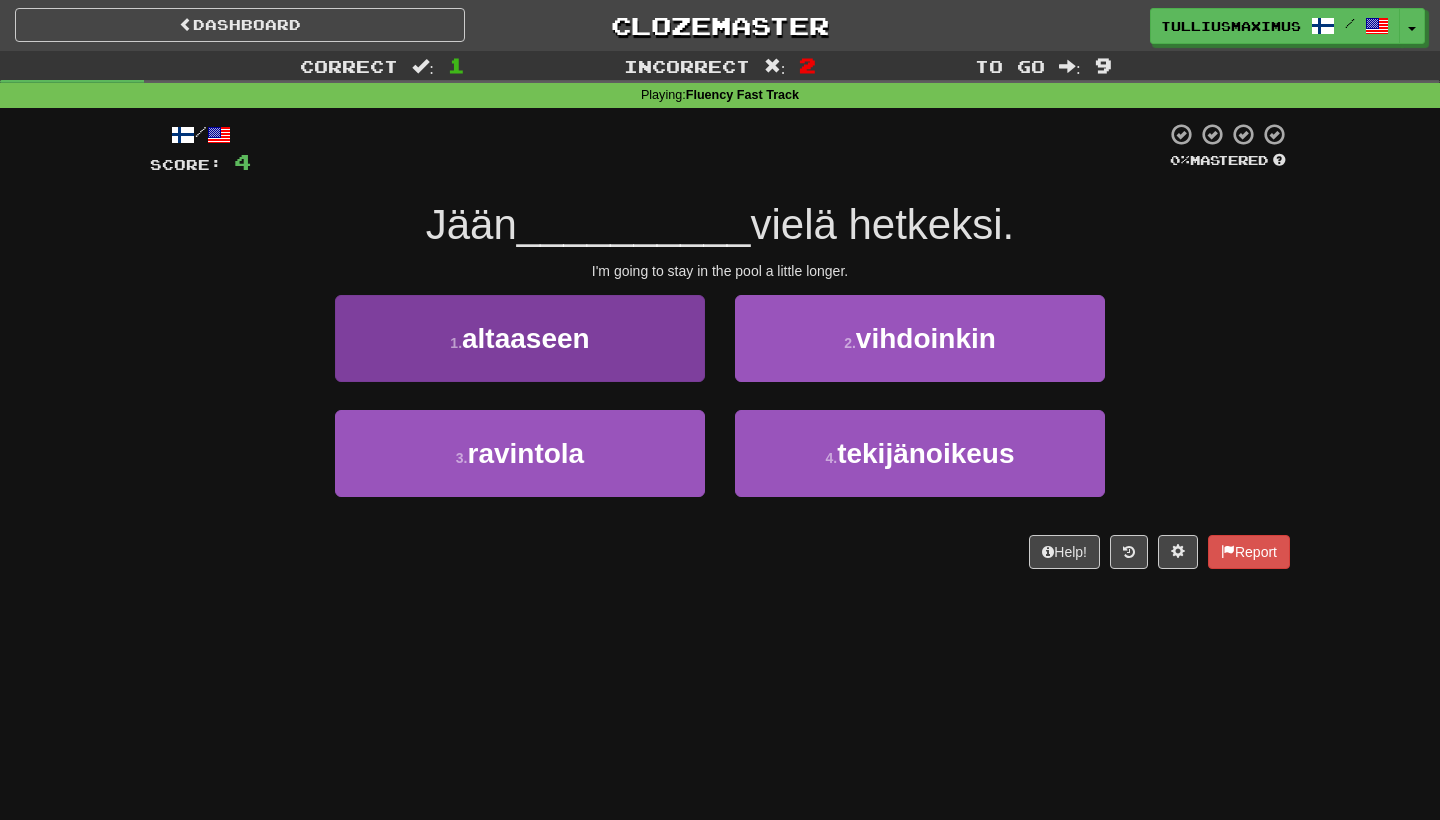 click on "1 .  altaaseen" at bounding box center (520, 338) 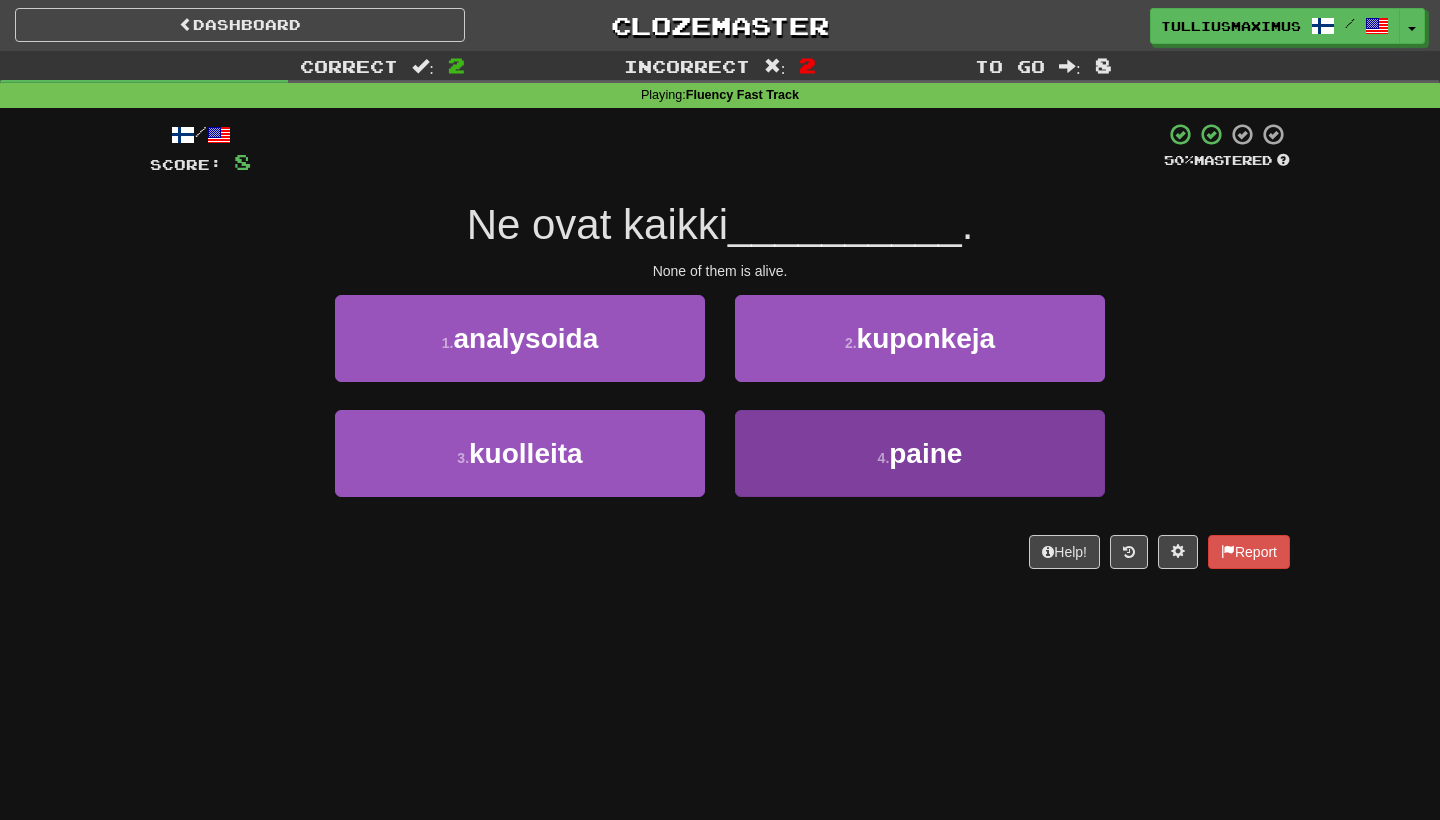 click on "4 .  paine" at bounding box center (920, 453) 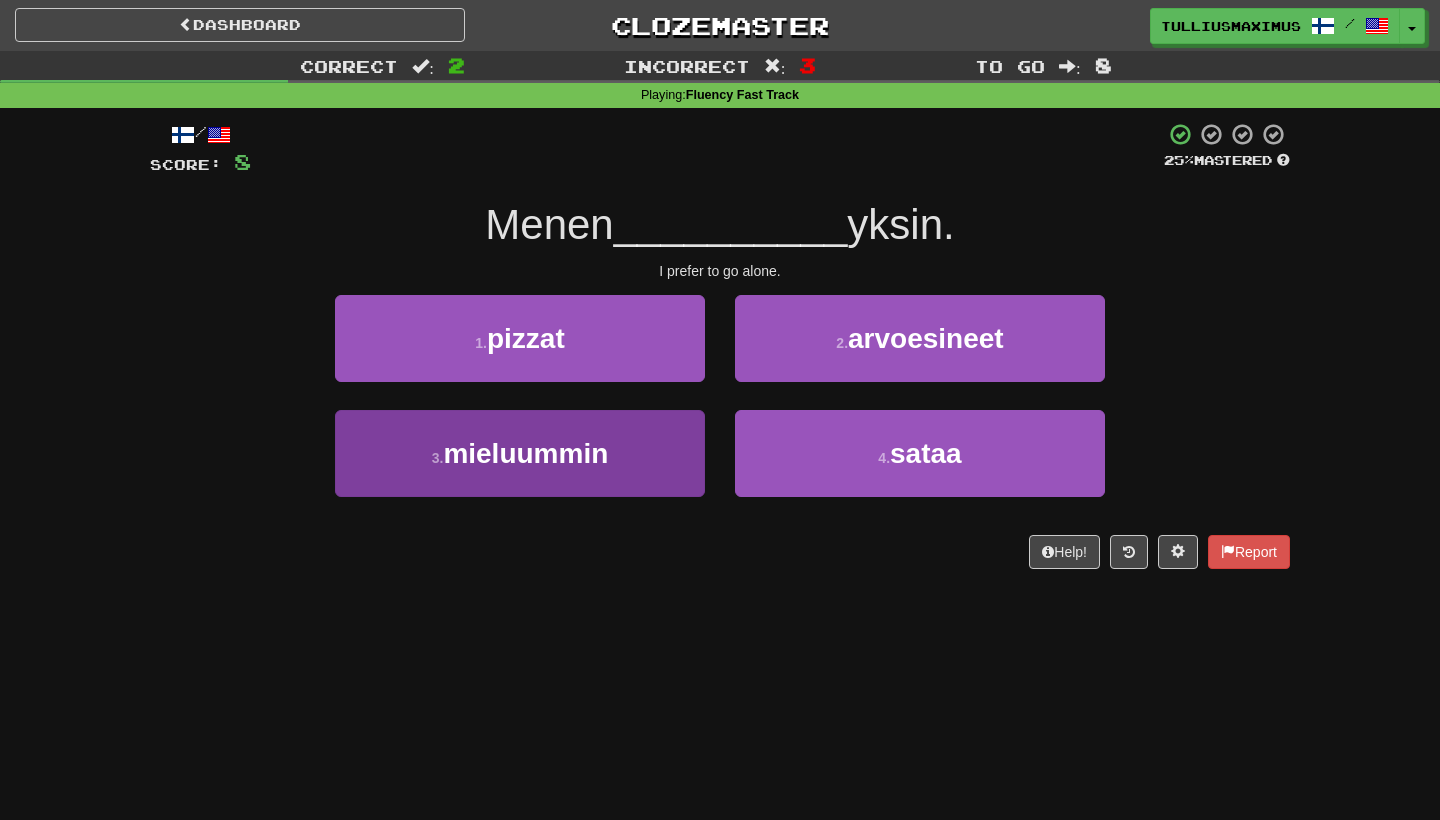 click on "3 .  mieluummin" at bounding box center [520, 453] 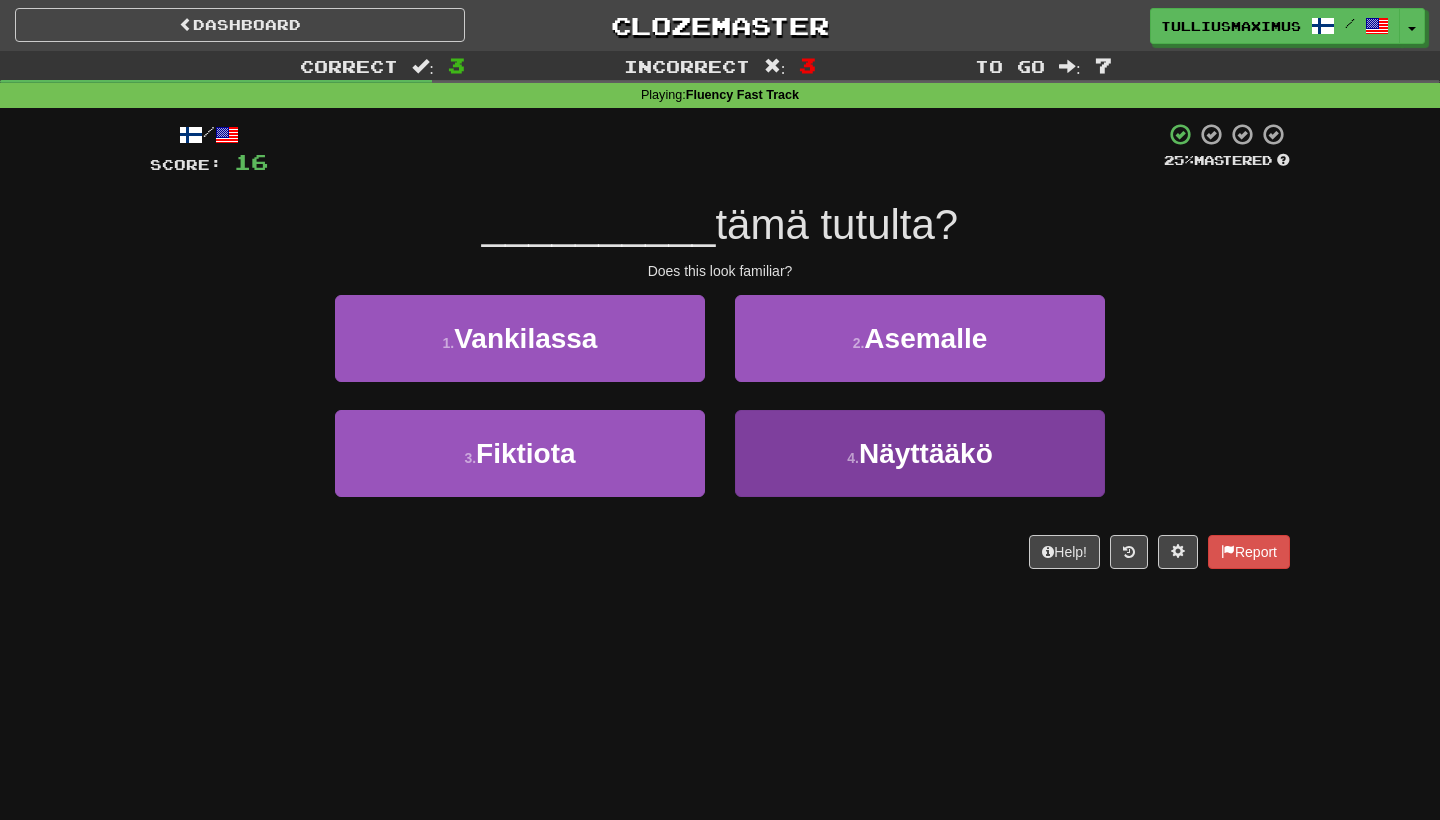 click on "4 .  Näyttääkö" at bounding box center (920, 453) 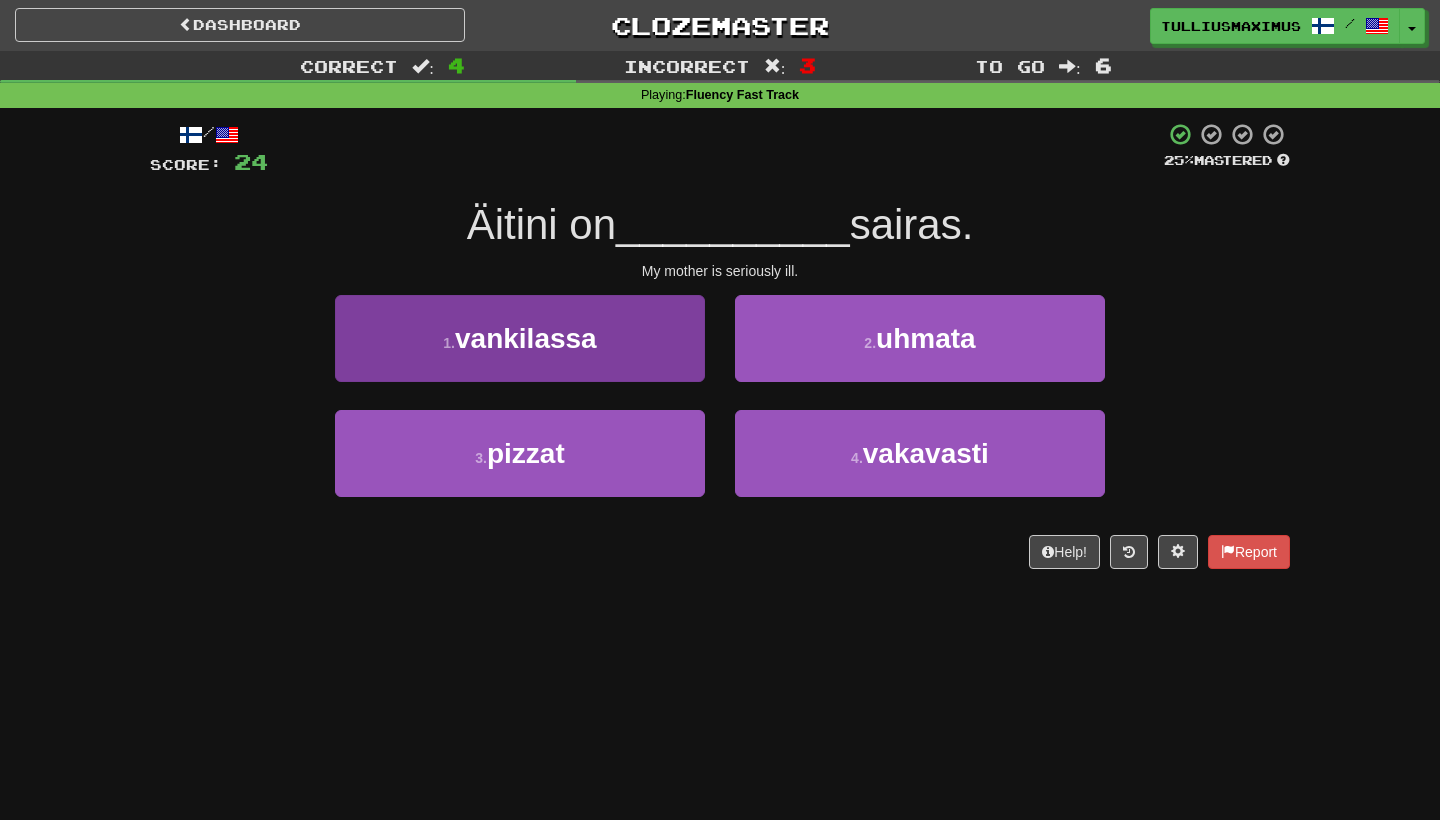 click on "1 .  vankilassa" at bounding box center (520, 338) 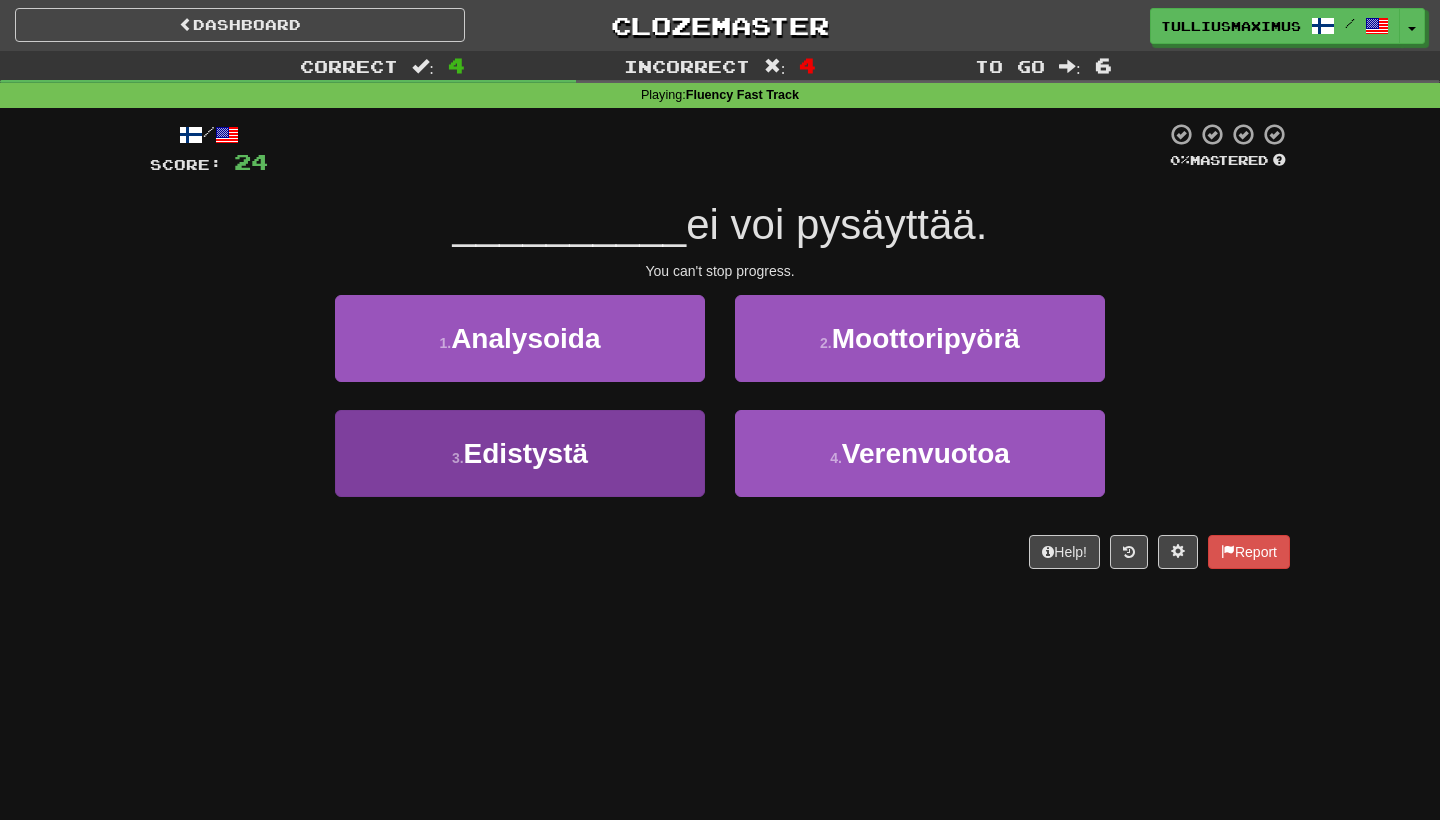 click on "3 .  Edistystä" at bounding box center (520, 453) 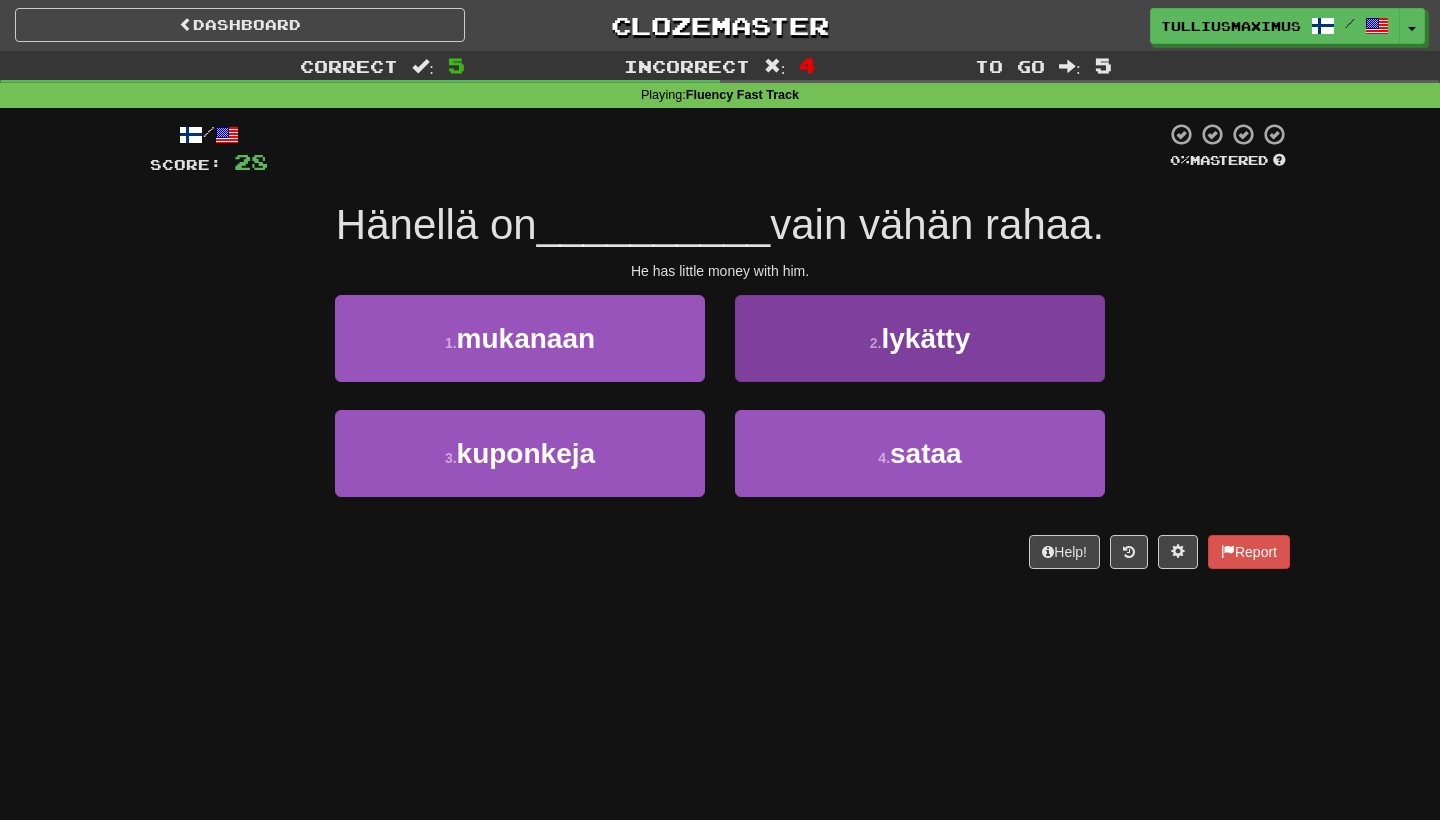 click on "2 .  lykätty" at bounding box center (920, 338) 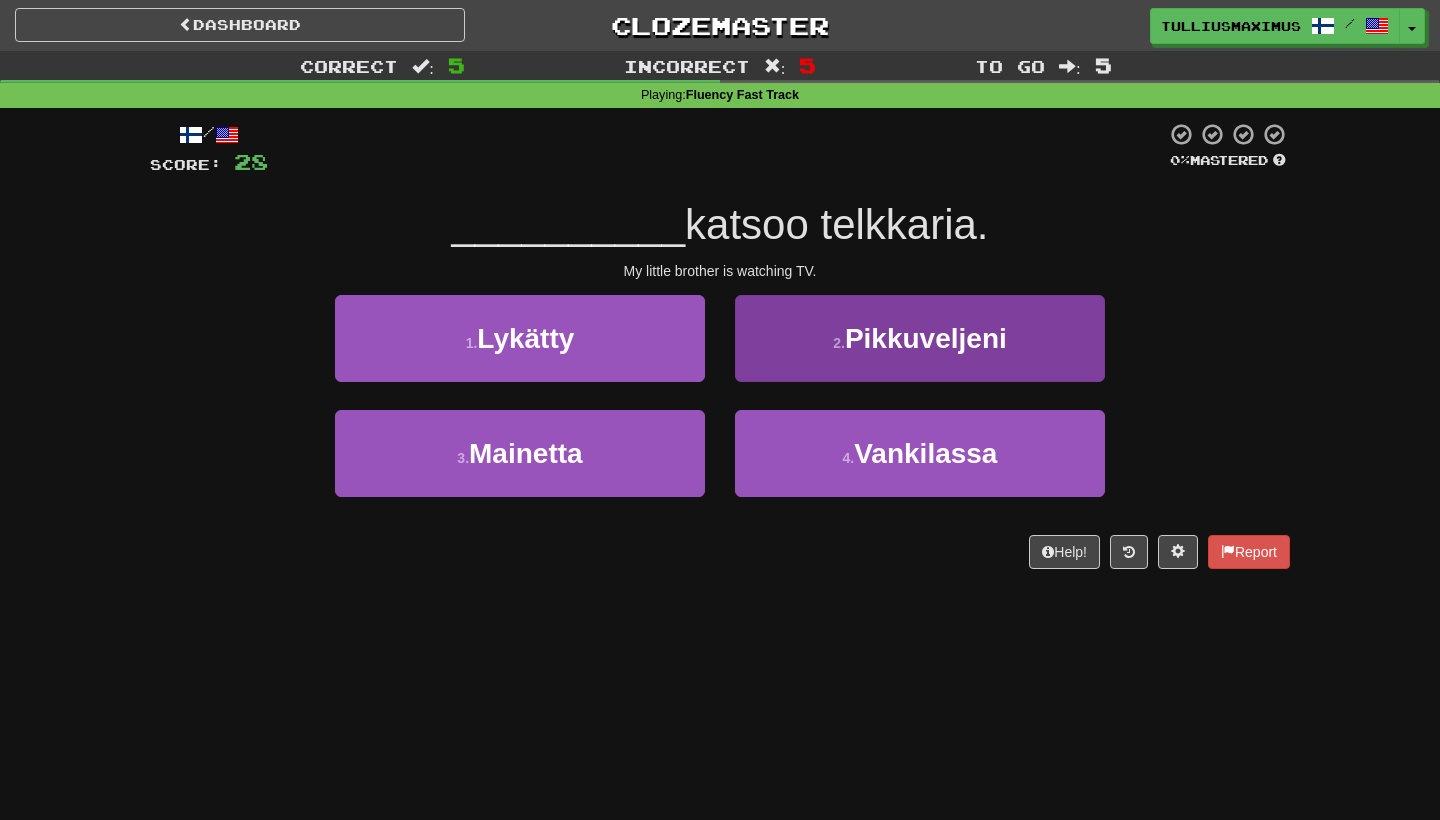 click on "2 .  Pikkuveljeni" at bounding box center [920, 338] 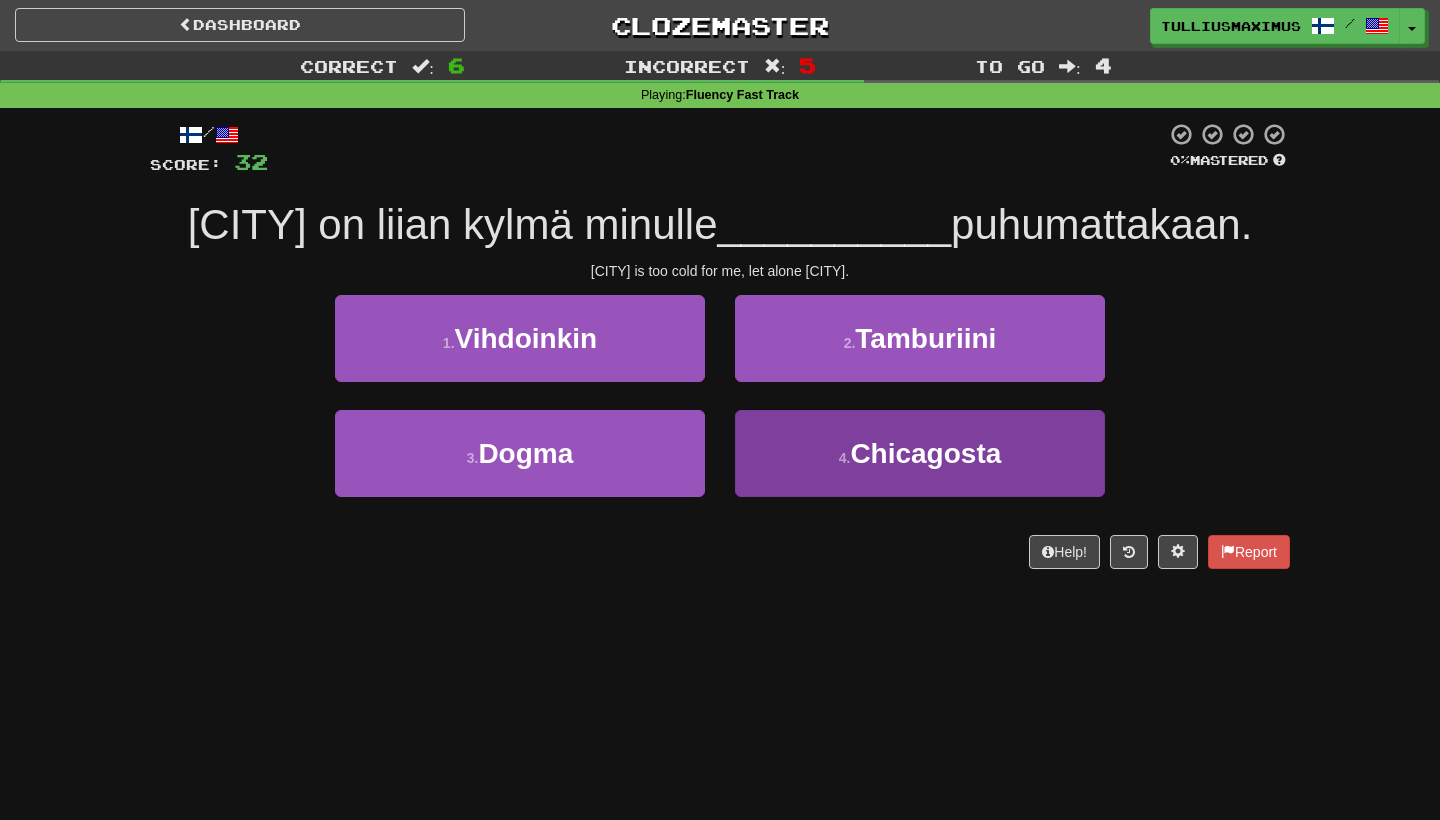 click on "4 .  Chicagosta" at bounding box center [920, 453] 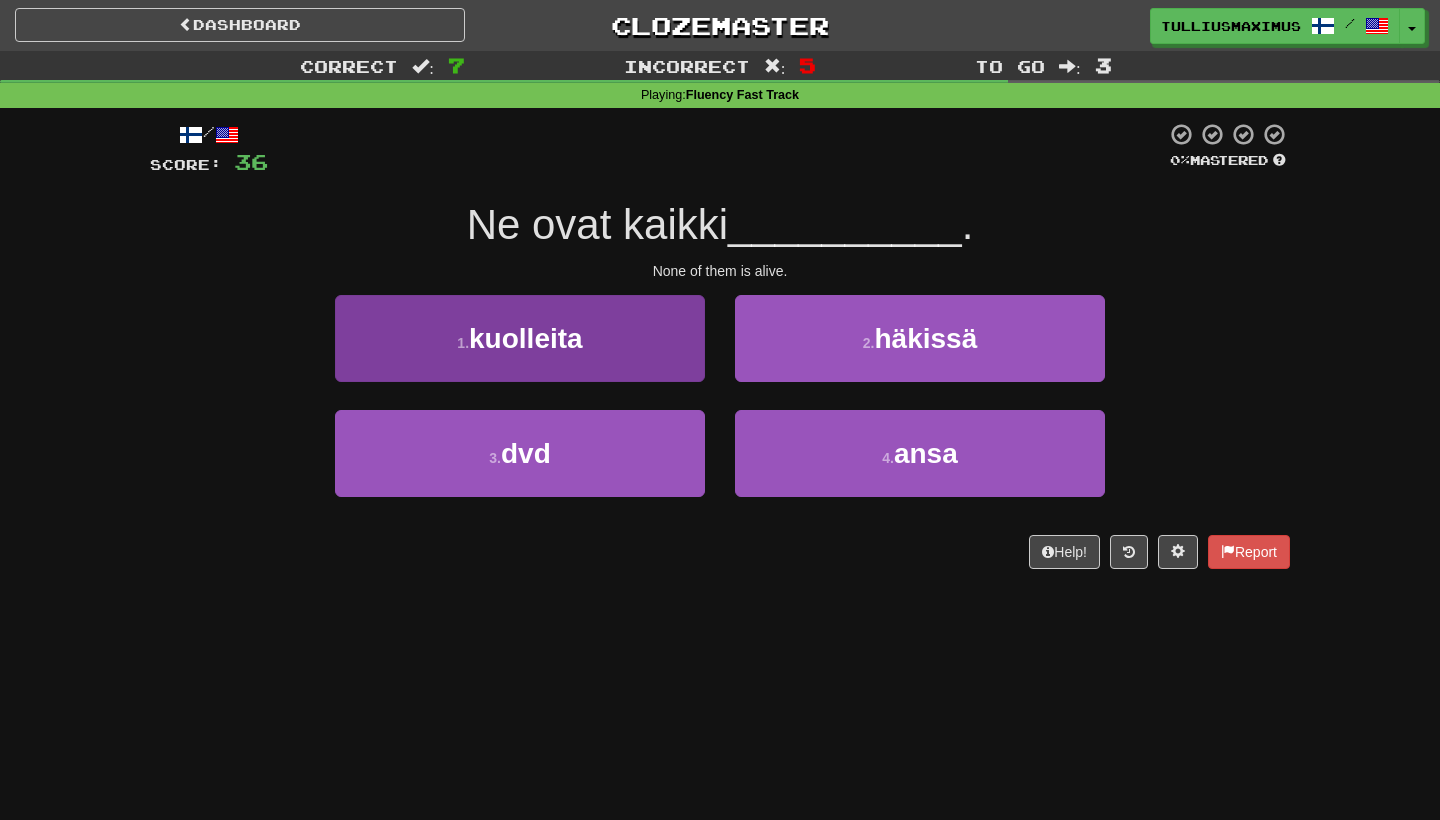 click on "1 .  kuolleita" at bounding box center (520, 338) 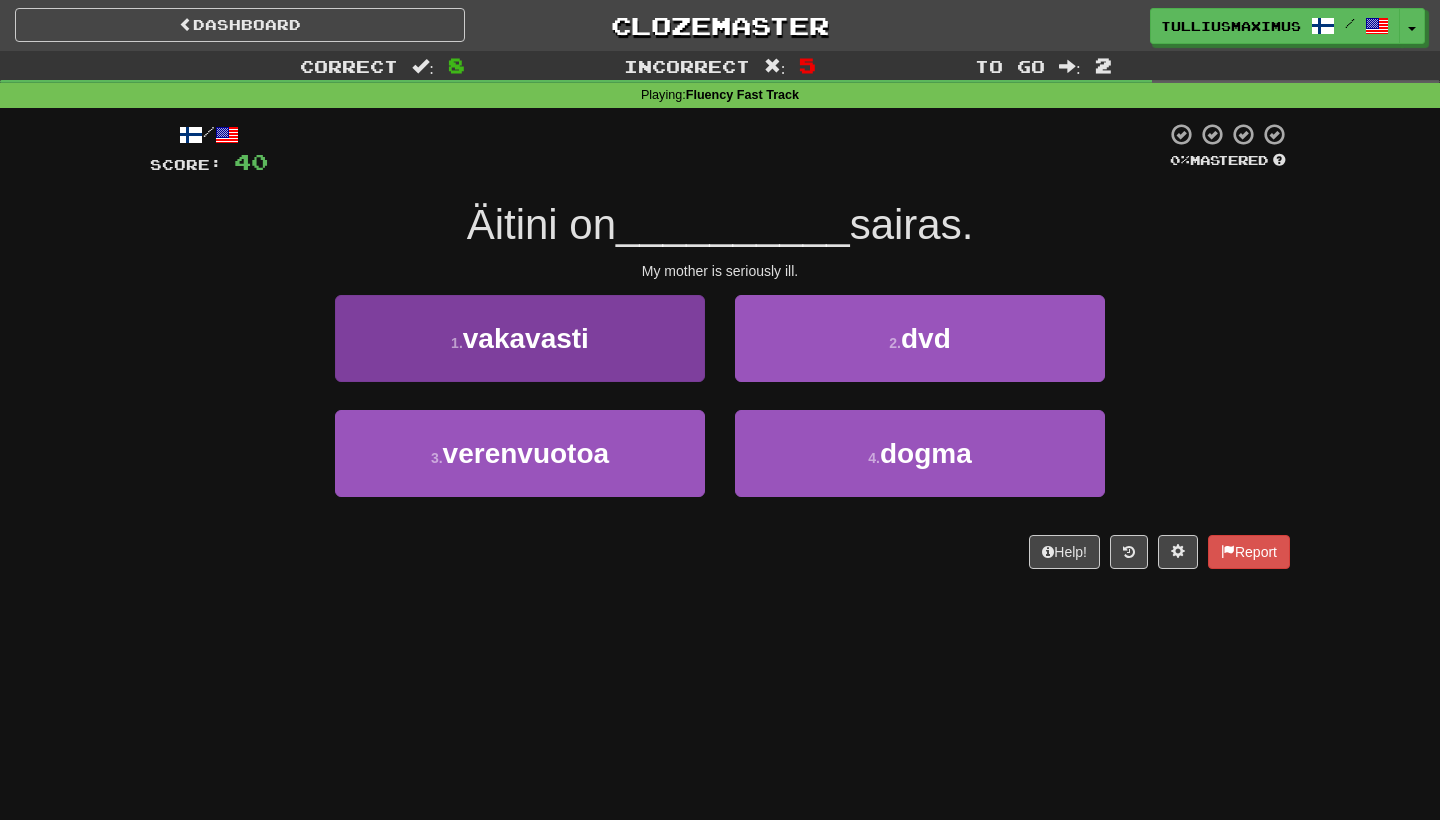 click on "1 .  vakavasti" at bounding box center (520, 338) 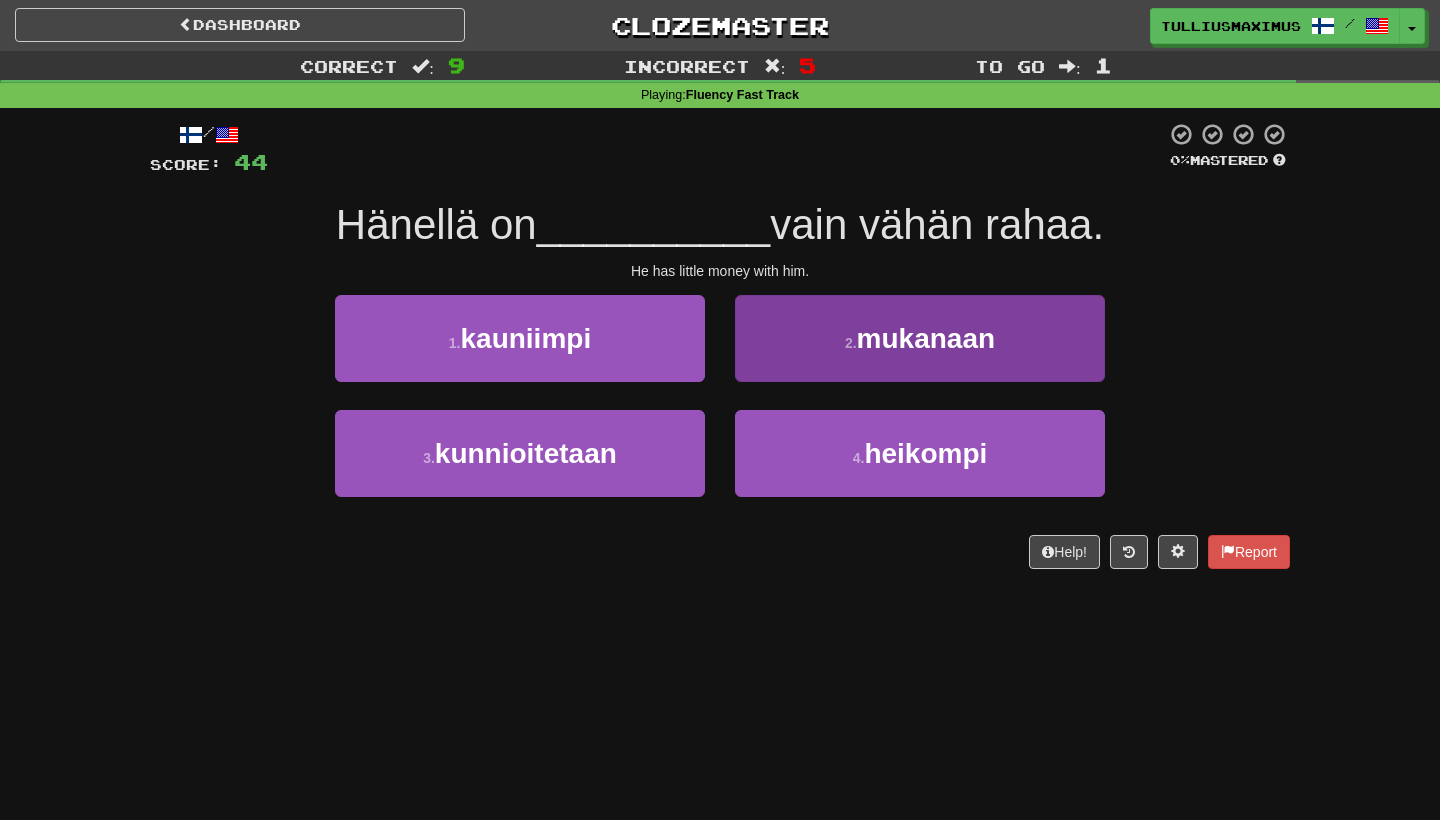 click on "2 .  mukanaan" at bounding box center (920, 338) 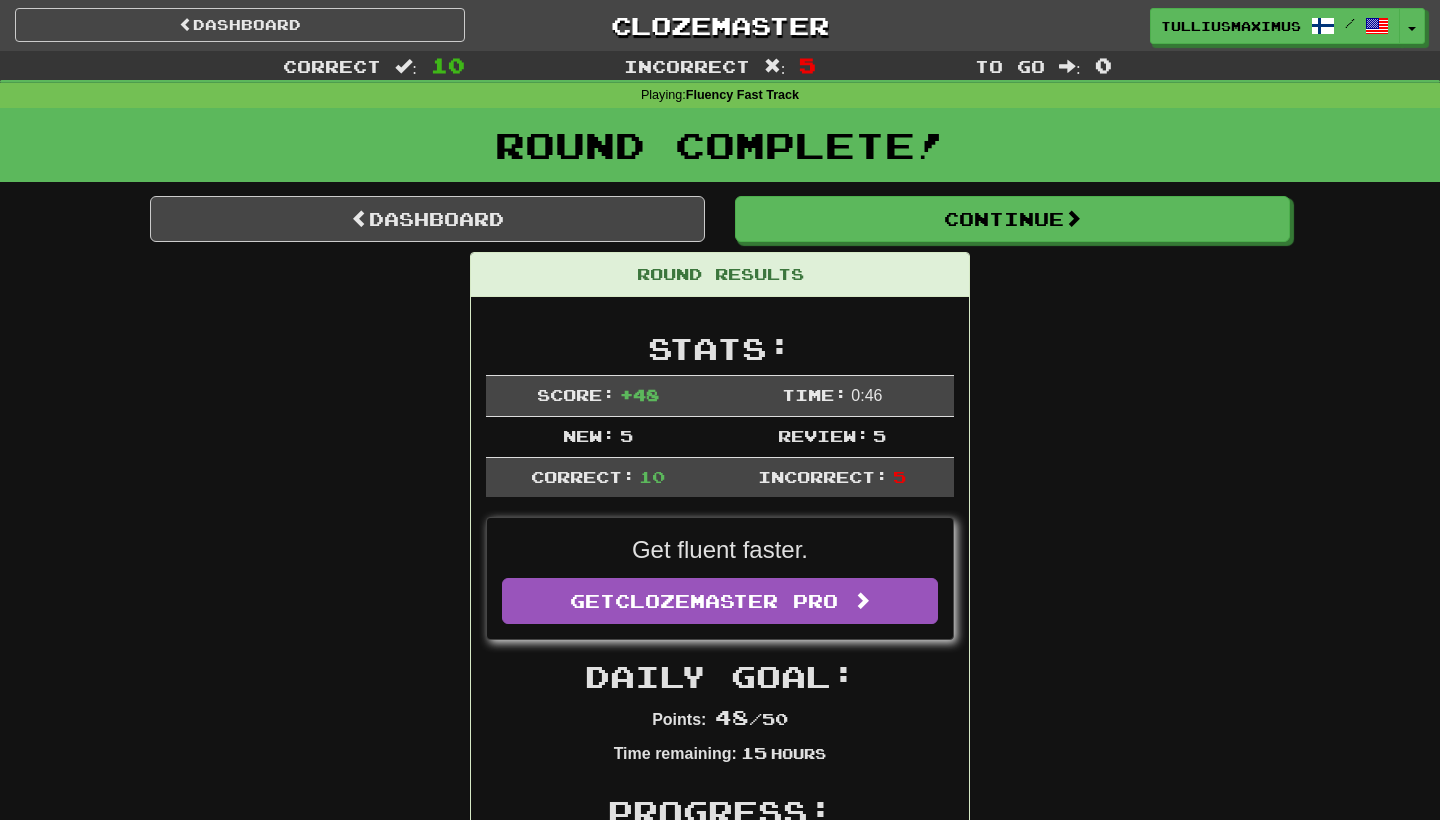 click on "Dashboard Continue Round Results Stats: Score: + 48 Time: 0 : 46 New: 5 Review: 5 Correct: 10 Incorrect: 5 Get fluent faster. Get Clozemaster Pro Daily Goal: Points: 48 / 50 Time remaining: 15 Hours Progress: Fluency Fast Track Playing: 5,956 / 19,796 + 5 30.062% 30.087% Mastered: 331 / 19,796 1.672% Ready for Review: 10 / Level: 71 389 points to level 72 - keep going! Ranked: 152 nd this week ( 8 points to 151 st ) Sentences: Report [NAME] spends too much time on the computer. Report My little brother is watching TV. Report [CITY] is too cold for me, let alone [CITY]. Report I'm going to stay in the pool a little longer. Report None of them is alive. Report I prefer to go alone. Report Does this look familiar?" at bounding box center [720, 1295] 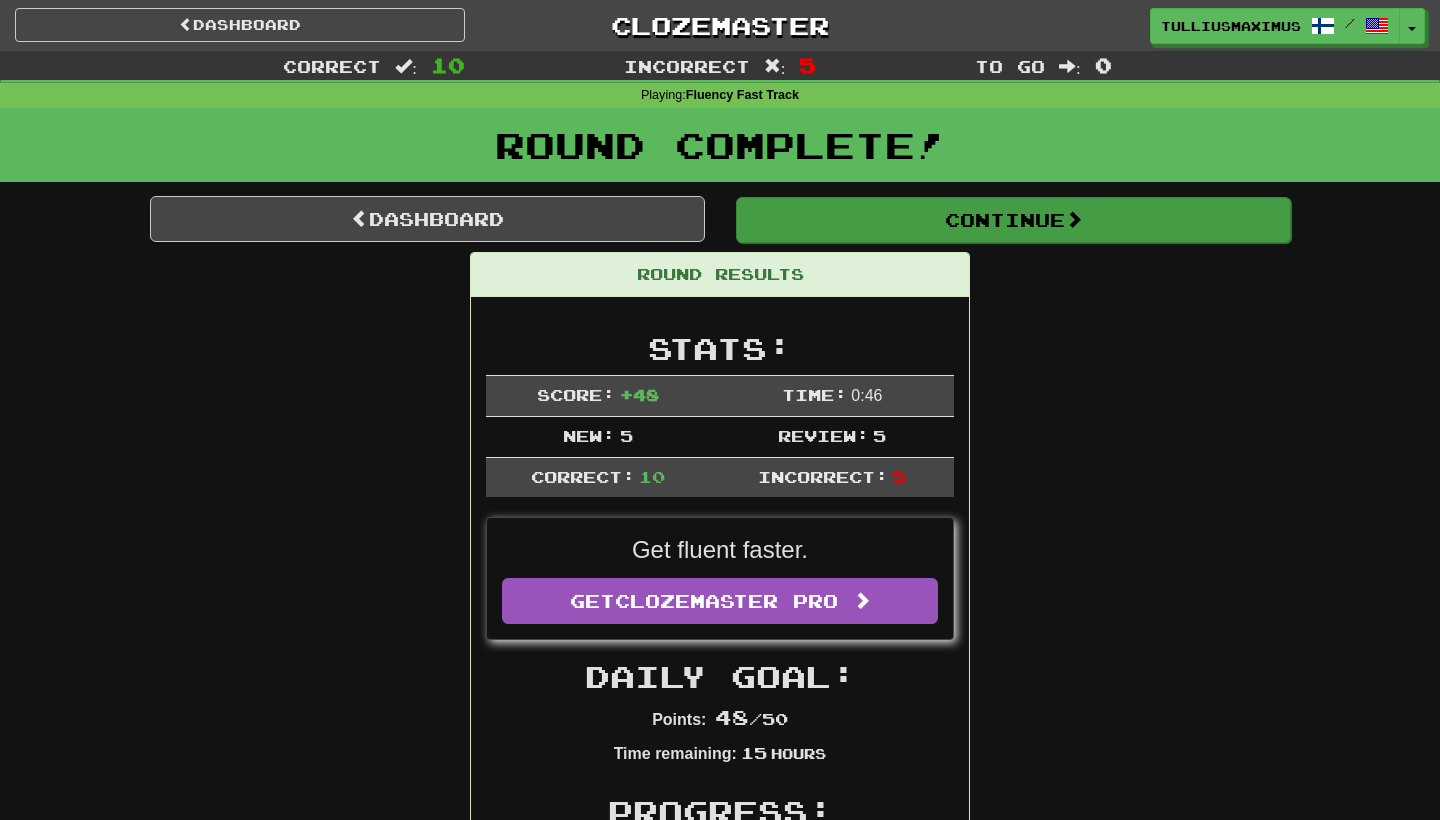 click on "Continue" at bounding box center [1013, 220] 